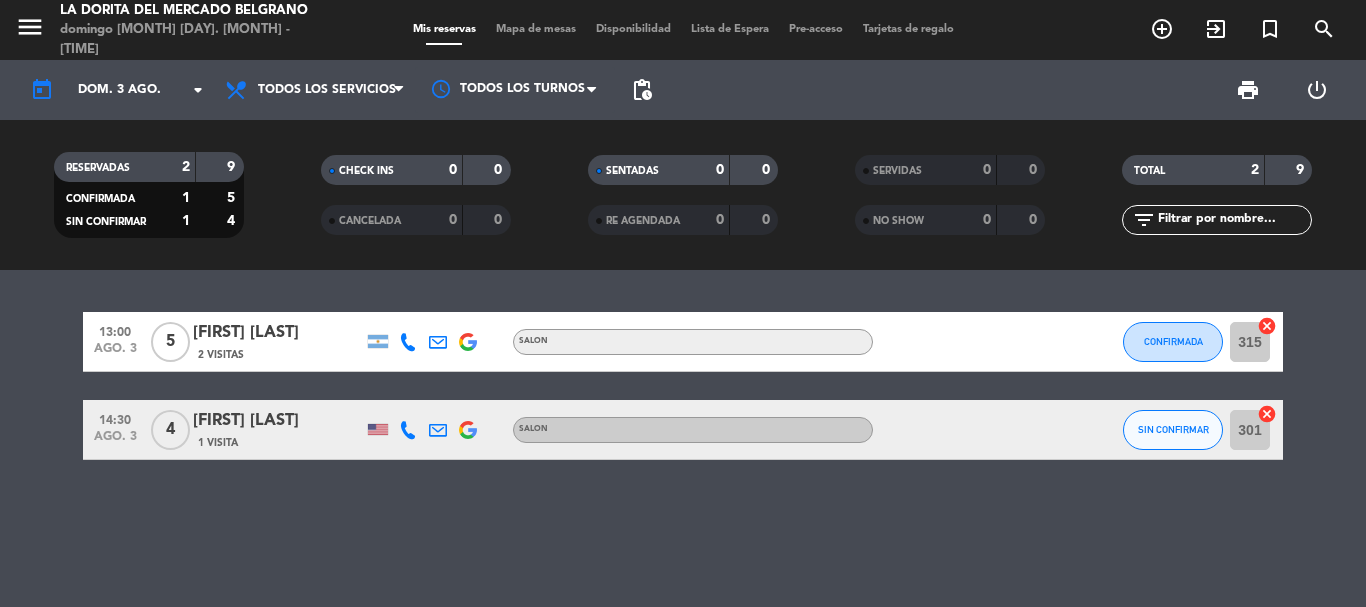 scroll, scrollTop: 0, scrollLeft: 0, axis: both 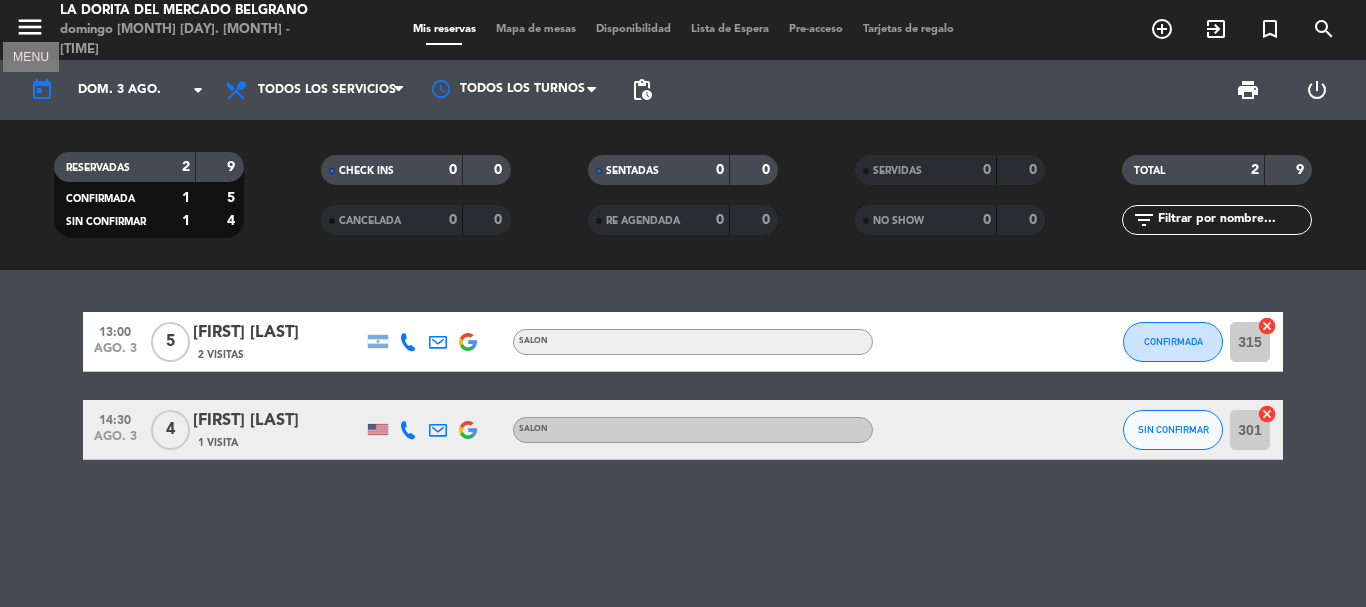 click on "menu" at bounding box center (30, 27) 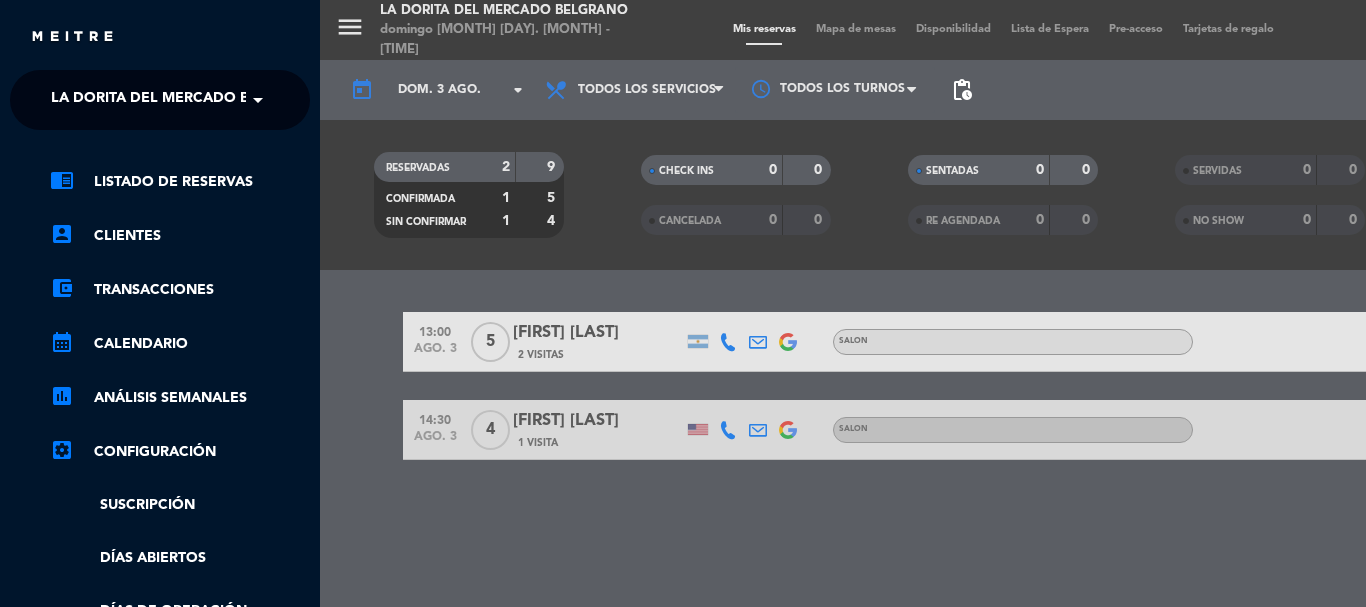 click on "settings_applications   Configuración" 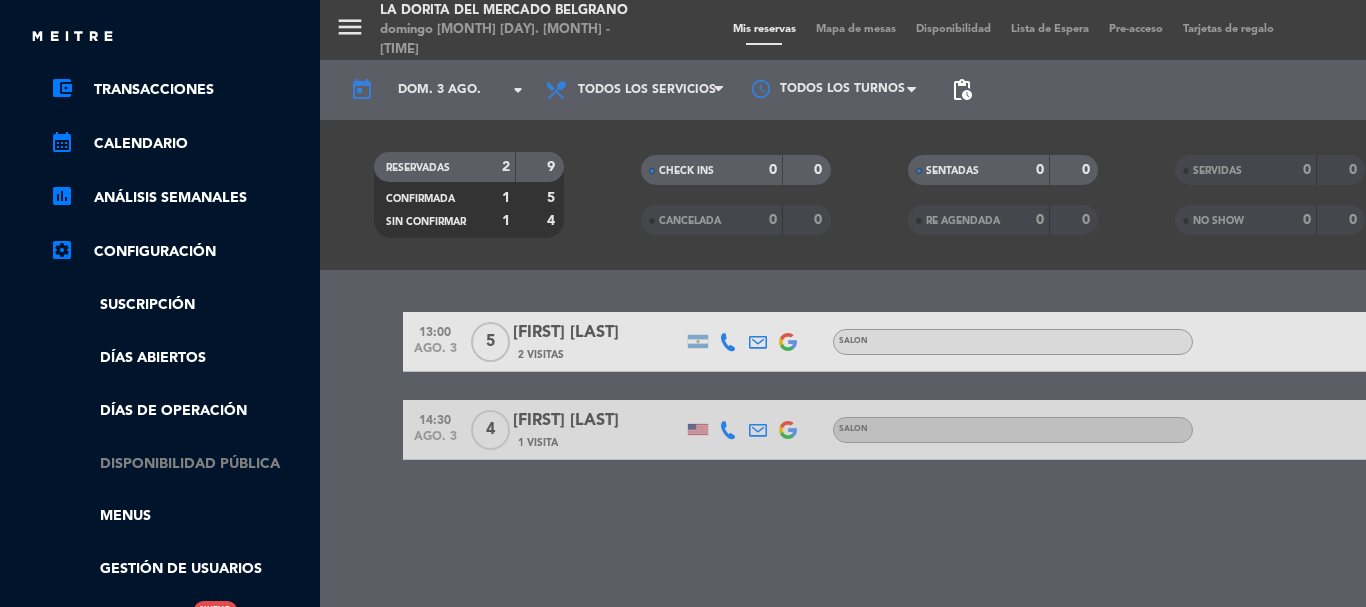scroll, scrollTop: 300, scrollLeft: 0, axis: vertical 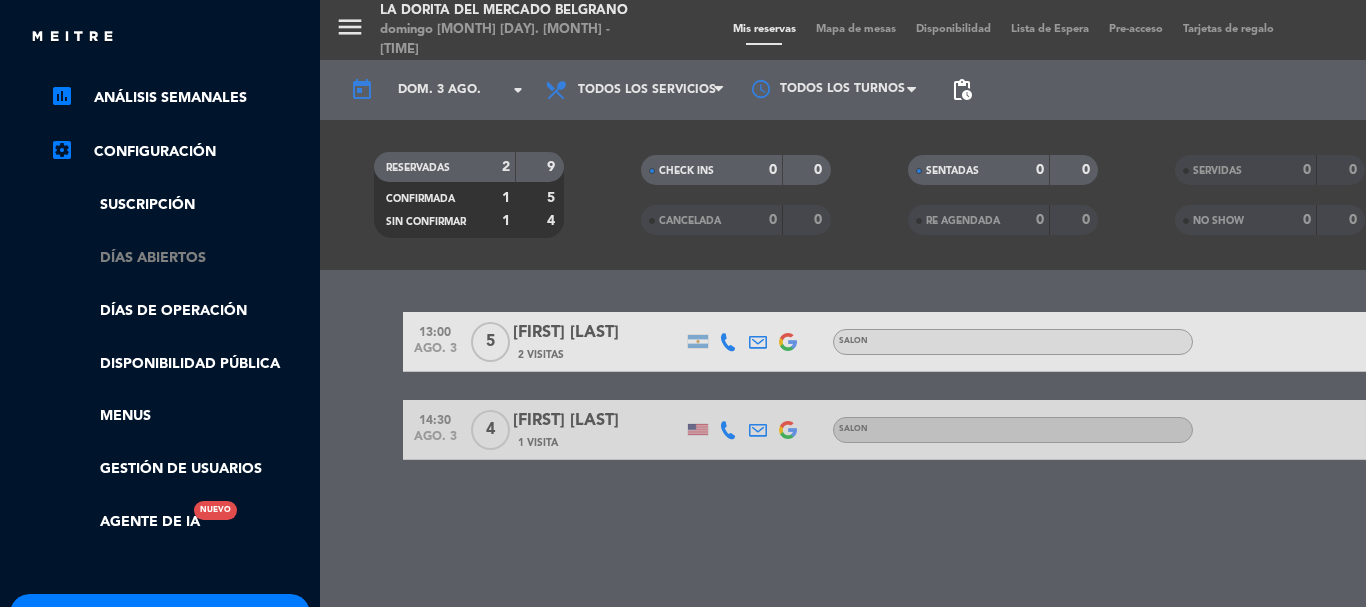 click on "Días abiertos" 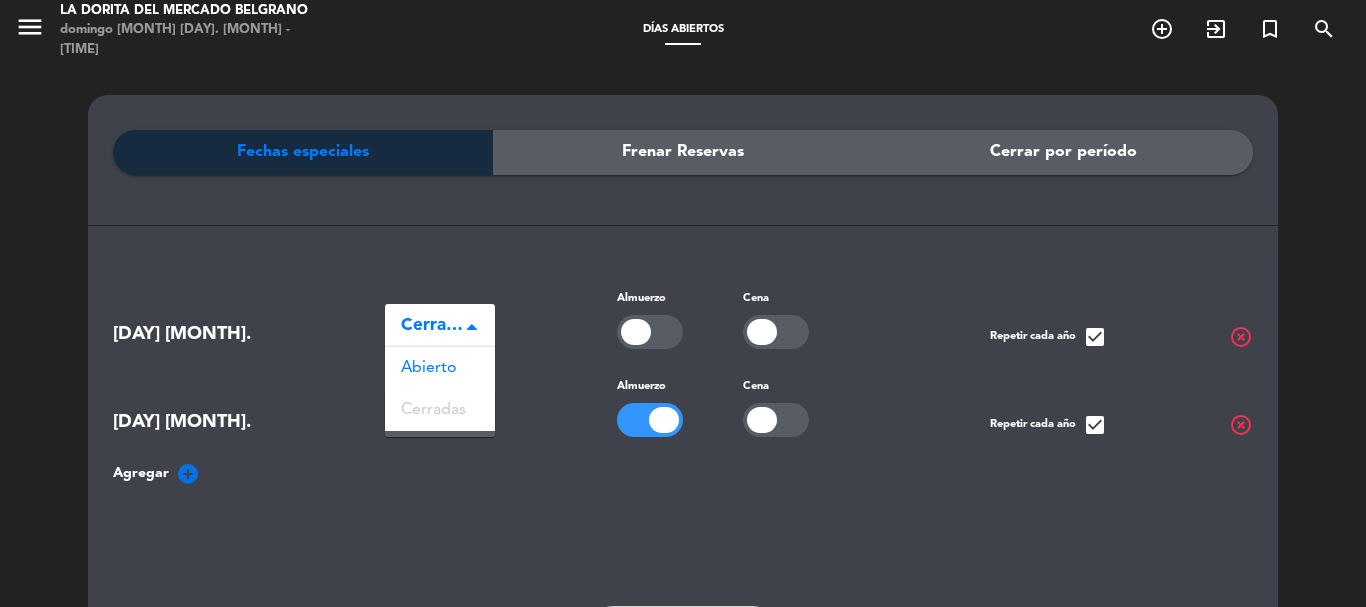 click on "Cerradas" 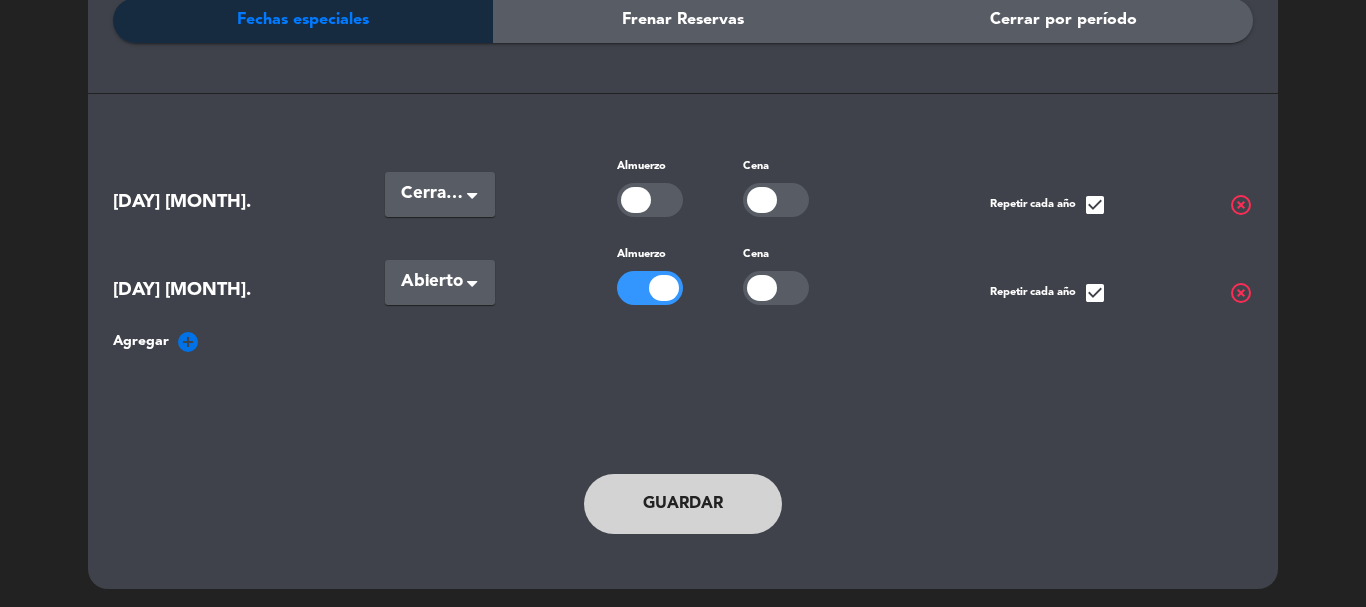 scroll, scrollTop: 0, scrollLeft: 0, axis: both 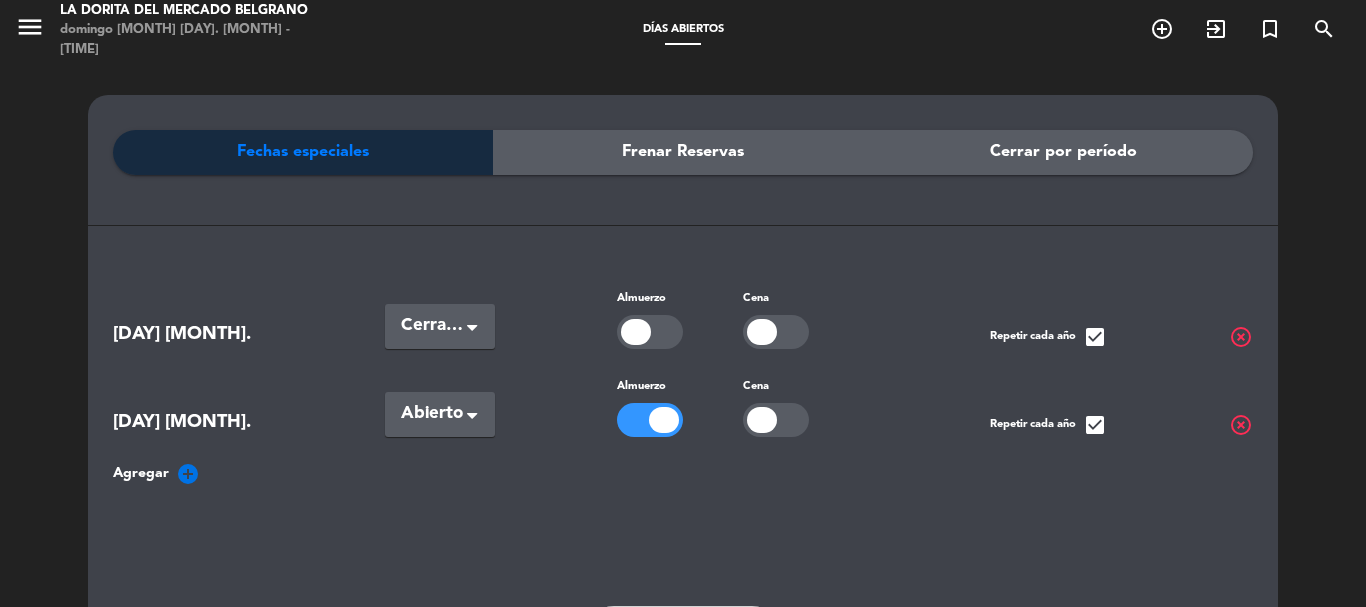 click on "Frenar Reservas" 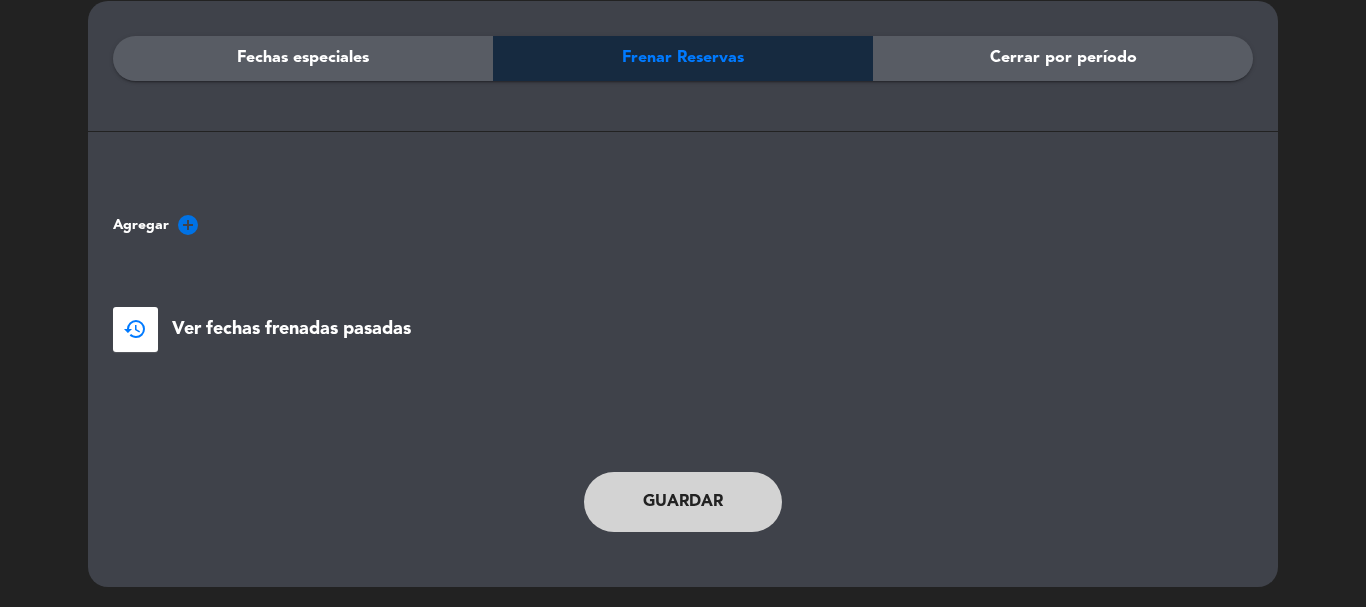 scroll, scrollTop: 0, scrollLeft: 0, axis: both 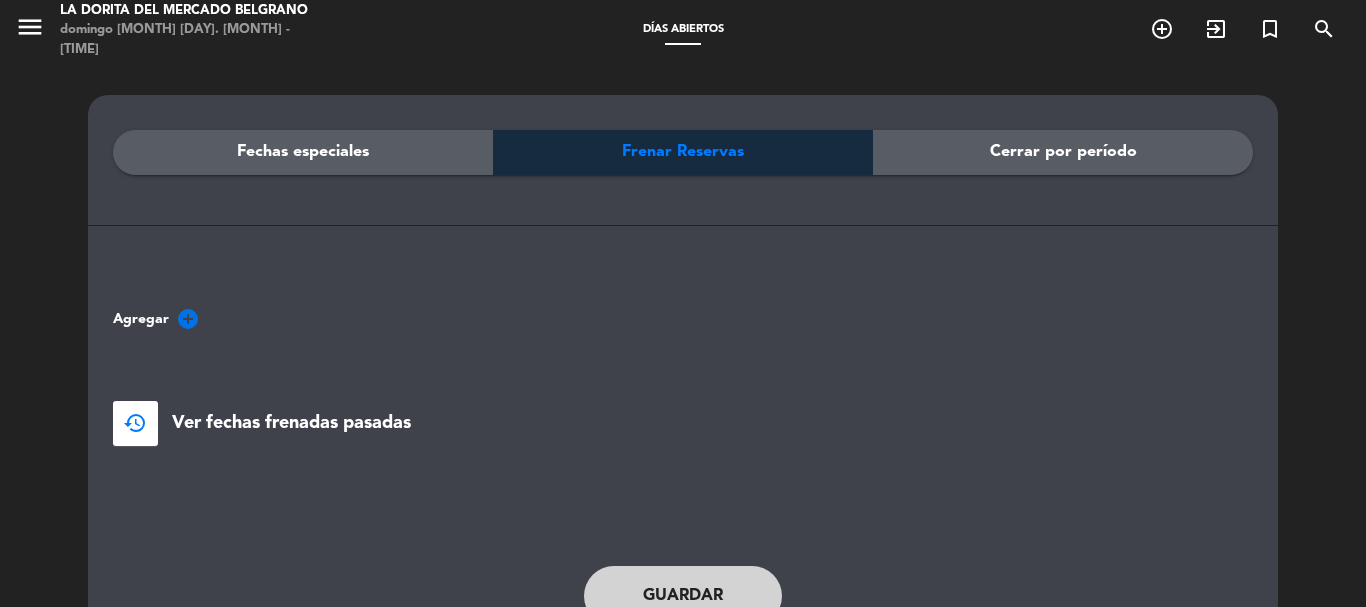 click on "Cerrar por período" 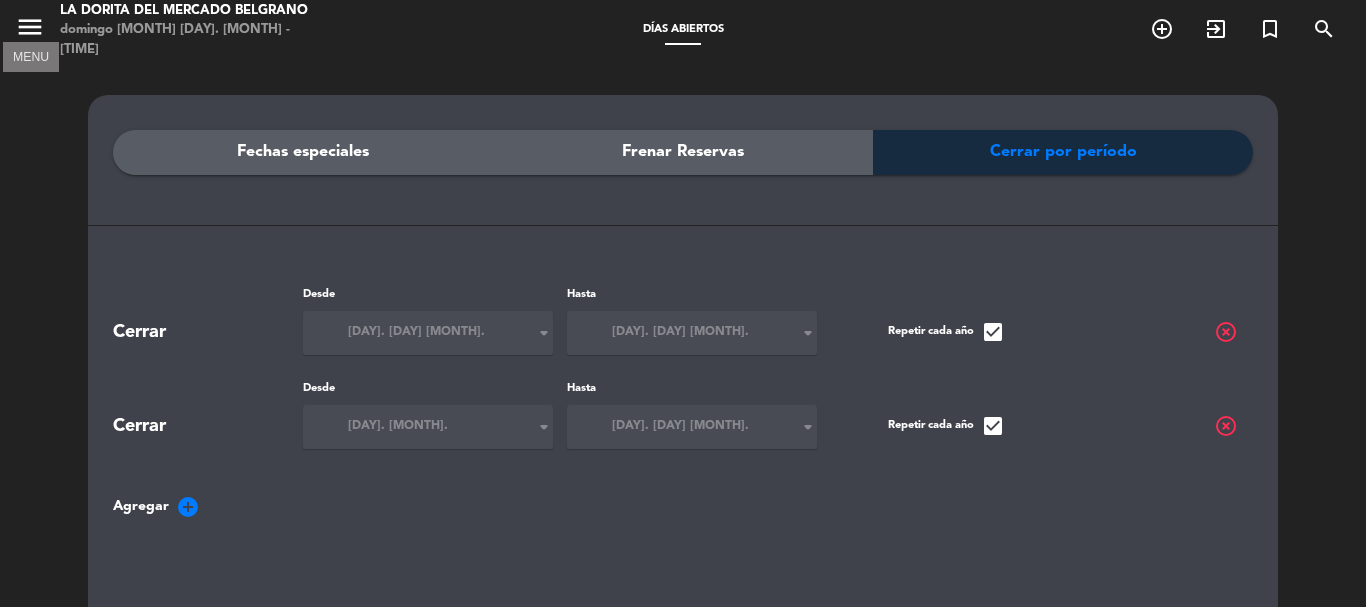 click on "menu" at bounding box center (30, 27) 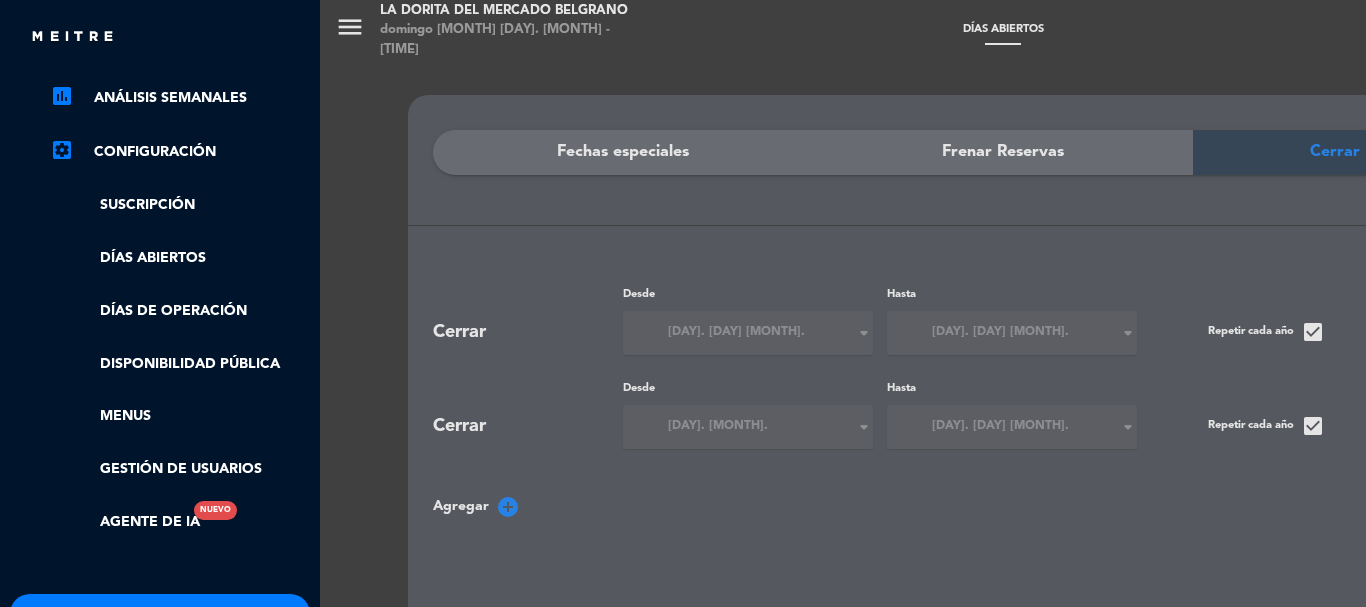scroll, scrollTop: 422, scrollLeft: 0, axis: vertical 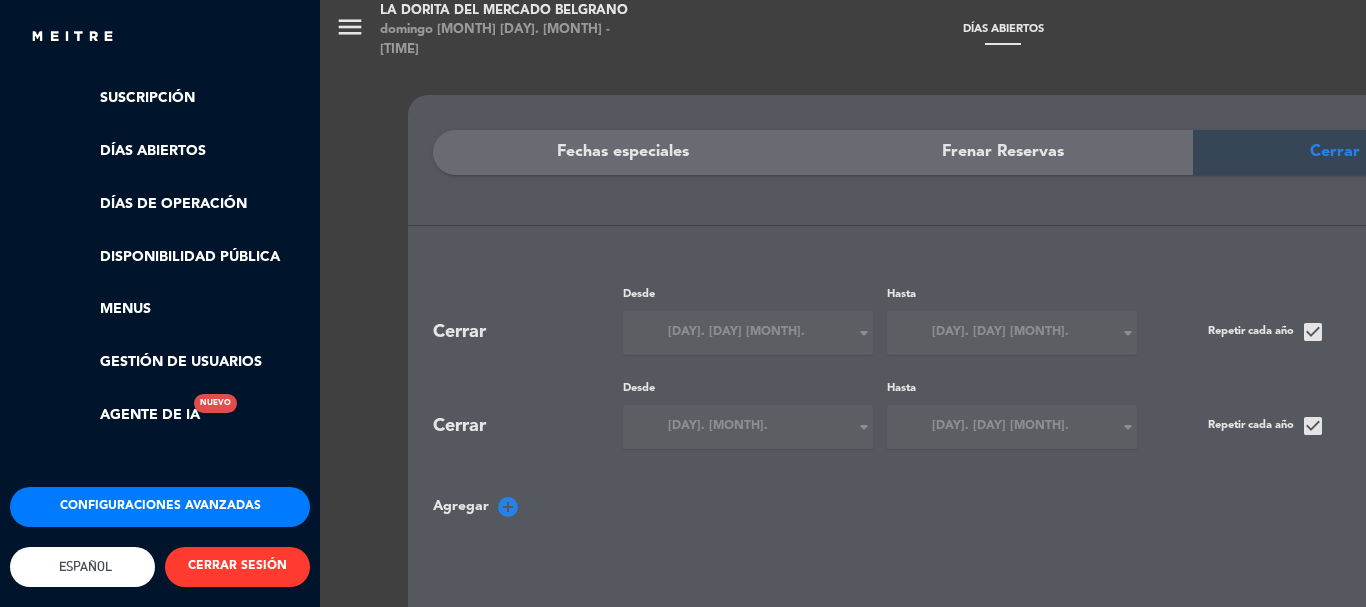 click on "Configuraciones avanzadas" 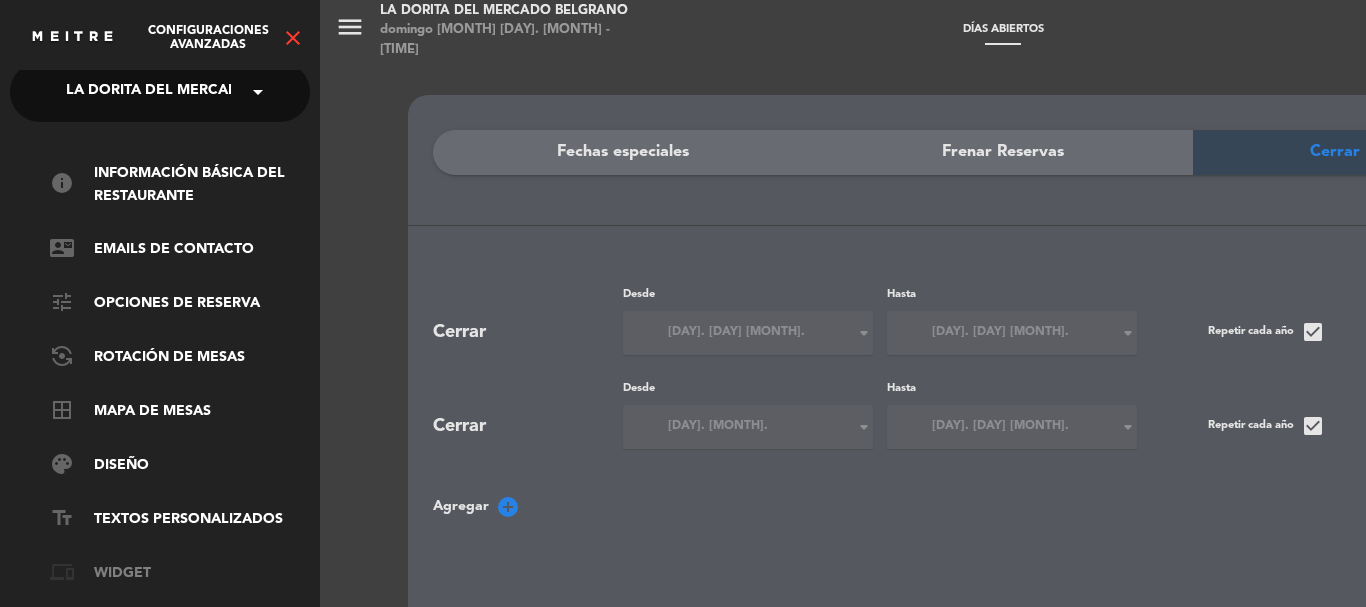 scroll, scrollTop: 0, scrollLeft: 0, axis: both 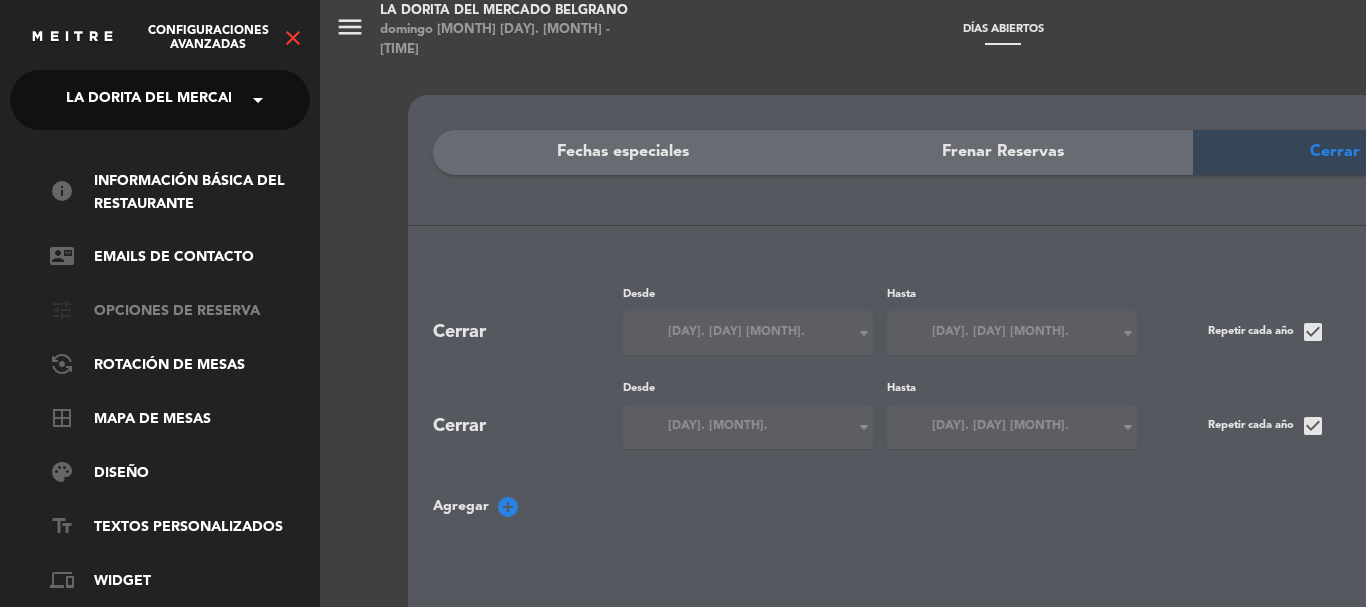 click on "tune   Opciones de reserva" 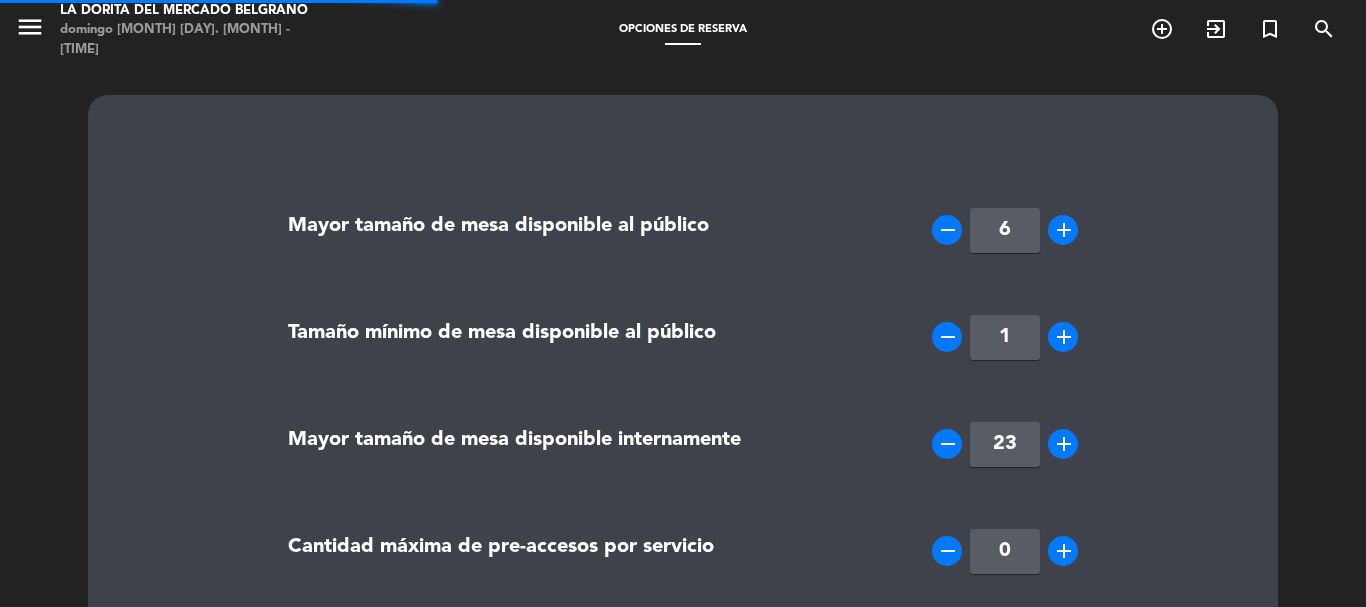 type on "<p><strong>*Importante:&nbsp;</strong><br /><br />- Le recordamos que contamos con 15min de tolerancia.&nbsp;<br />- Las reservas tienen un tiempo de permanencia de 2h para el [DATE].</p>" 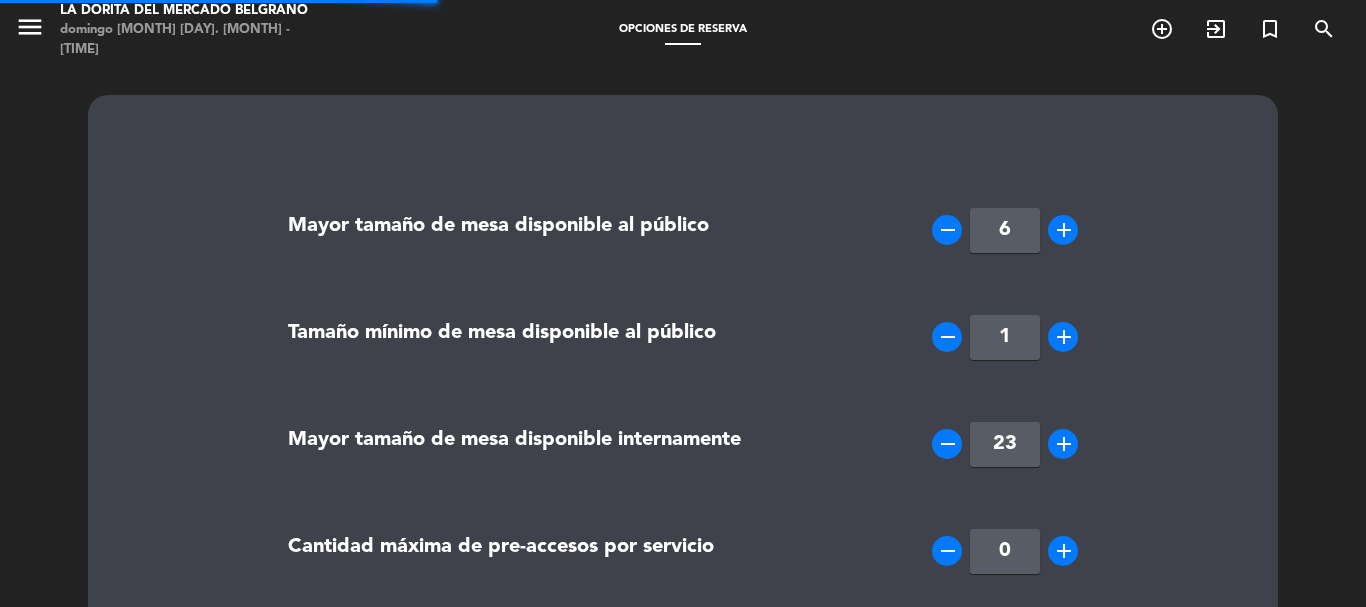 type on "<p><strong>*Importante:&nbsp;</strong><br /><br />- Le recordamos que contamos con 15min de tolerancia.&nbsp;<br />- Las reservas tienen un tiempo de permanencia de 2h para el [DATE].</p>" 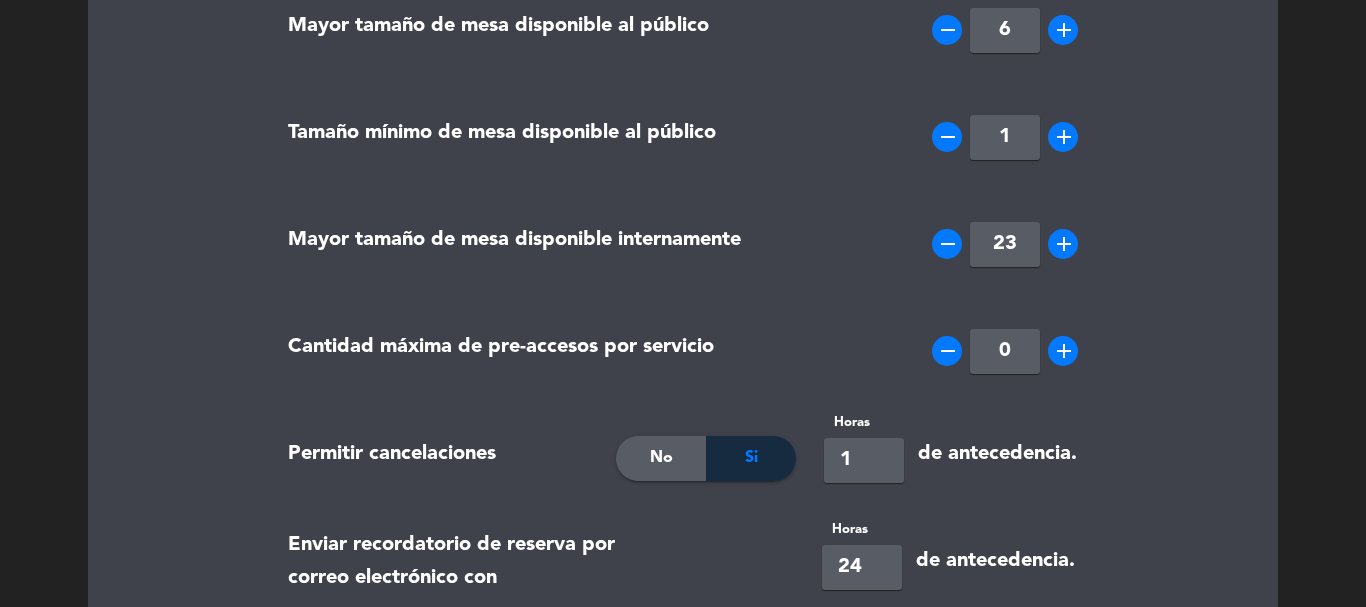 scroll, scrollTop: 300, scrollLeft: 0, axis: vertical 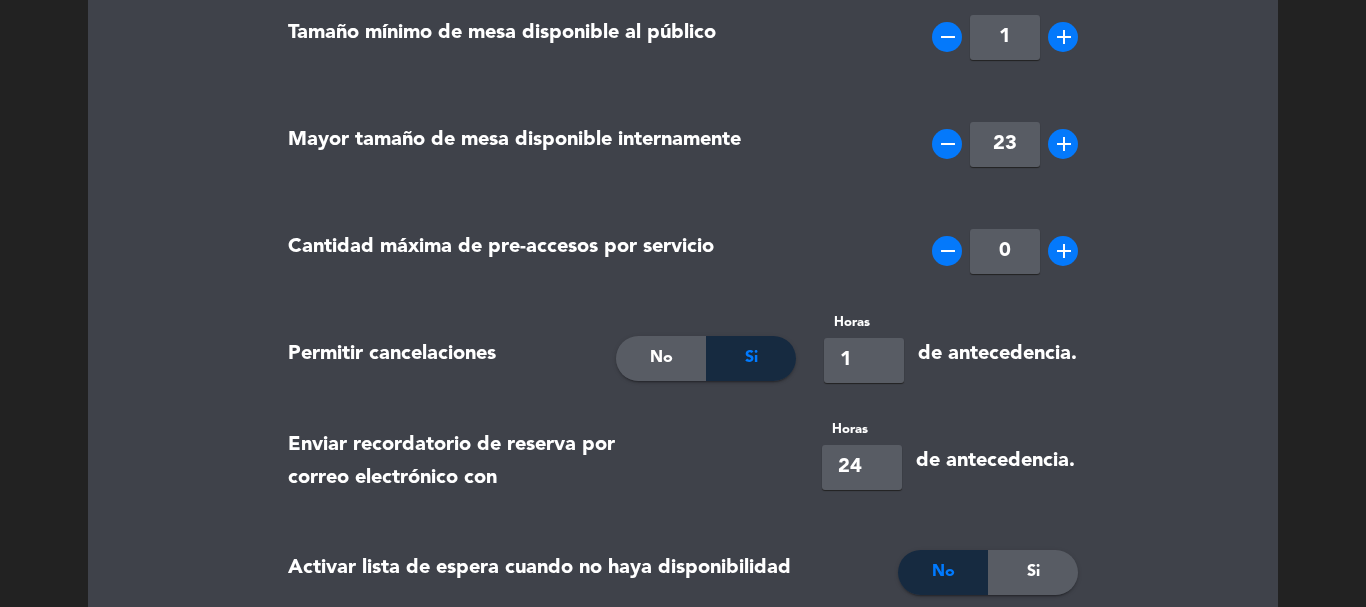 click on "1" at bounding box center [864, 360] 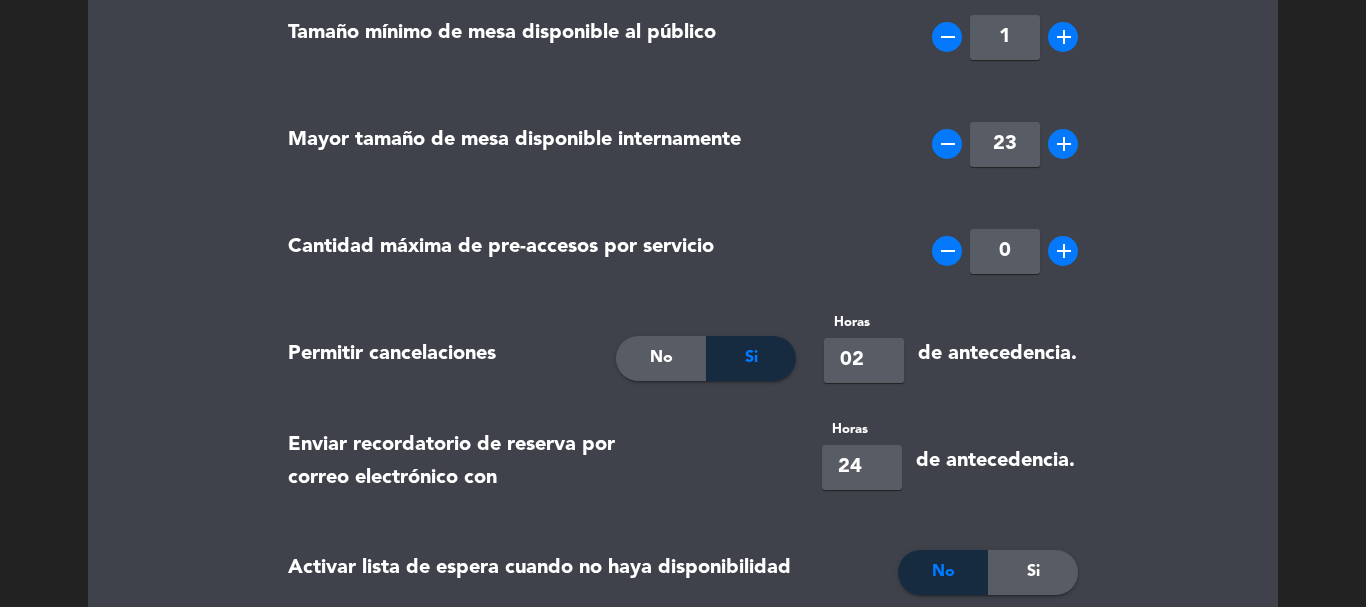 type on "0" 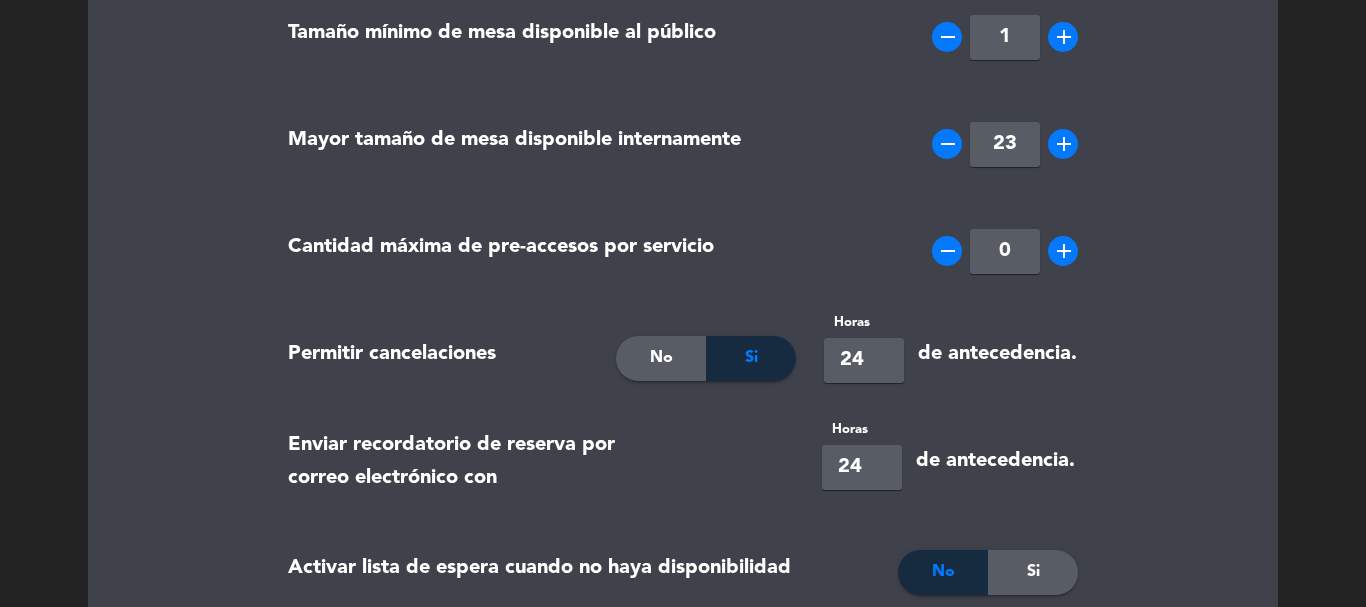 type on "24" 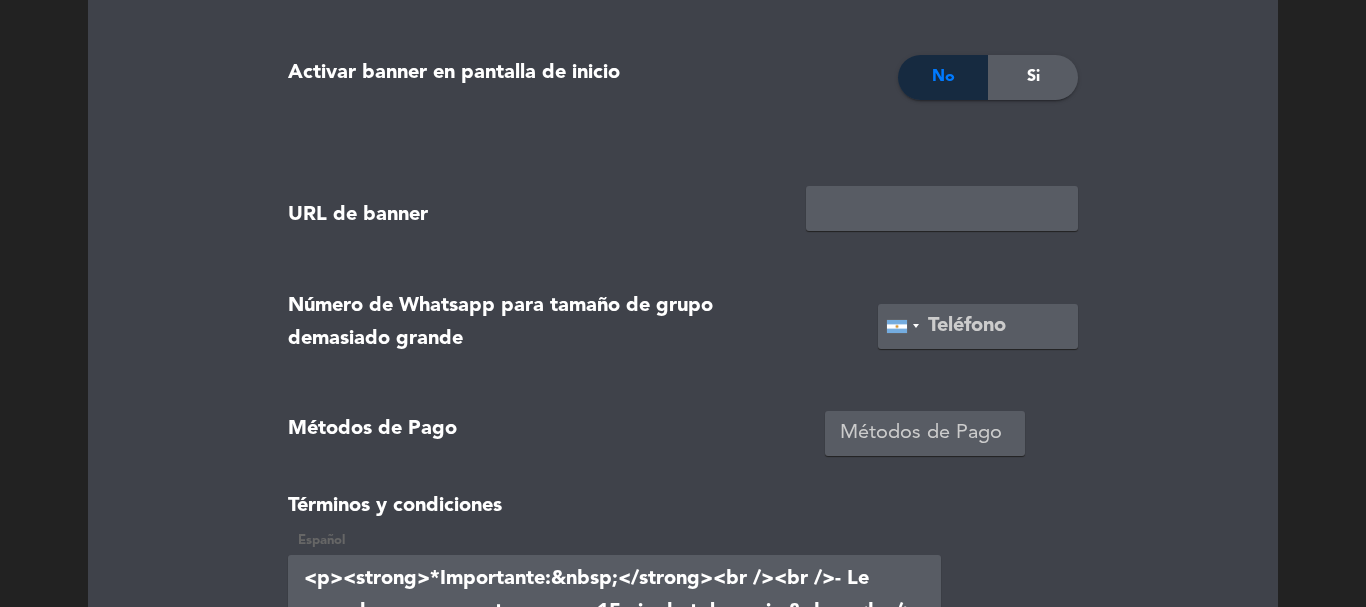 scroll, scrollTop: 2500, scrollLeft: 0, axis: vertical 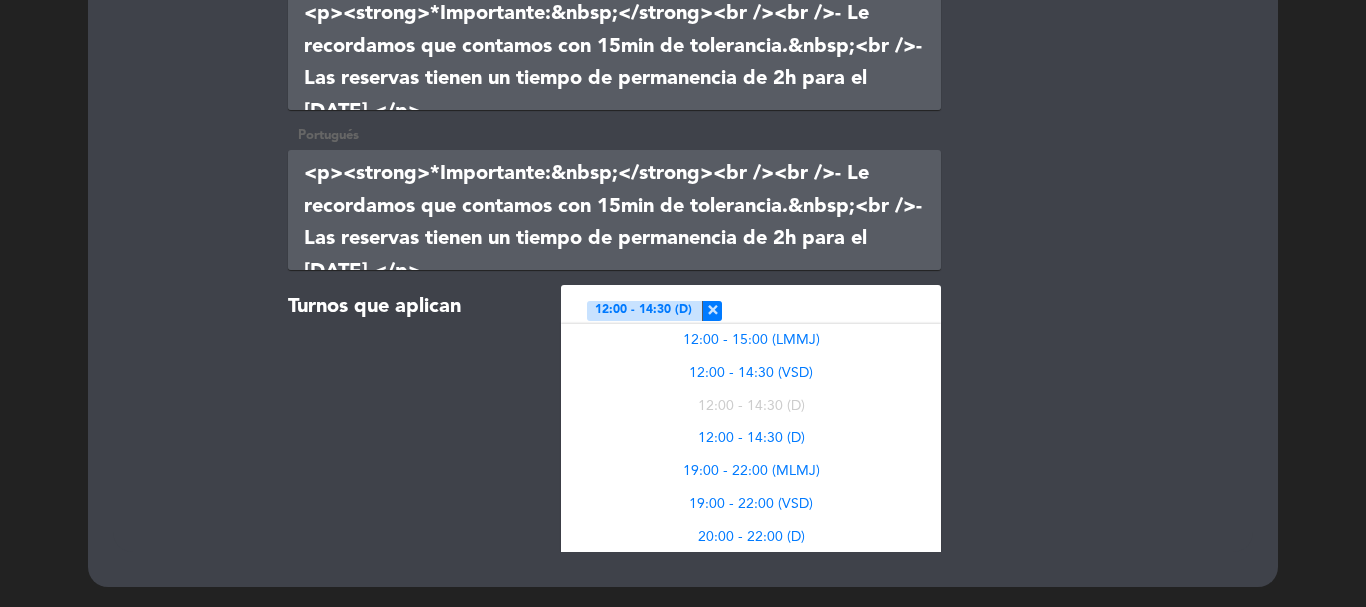 click at bounding box center (824, 309) 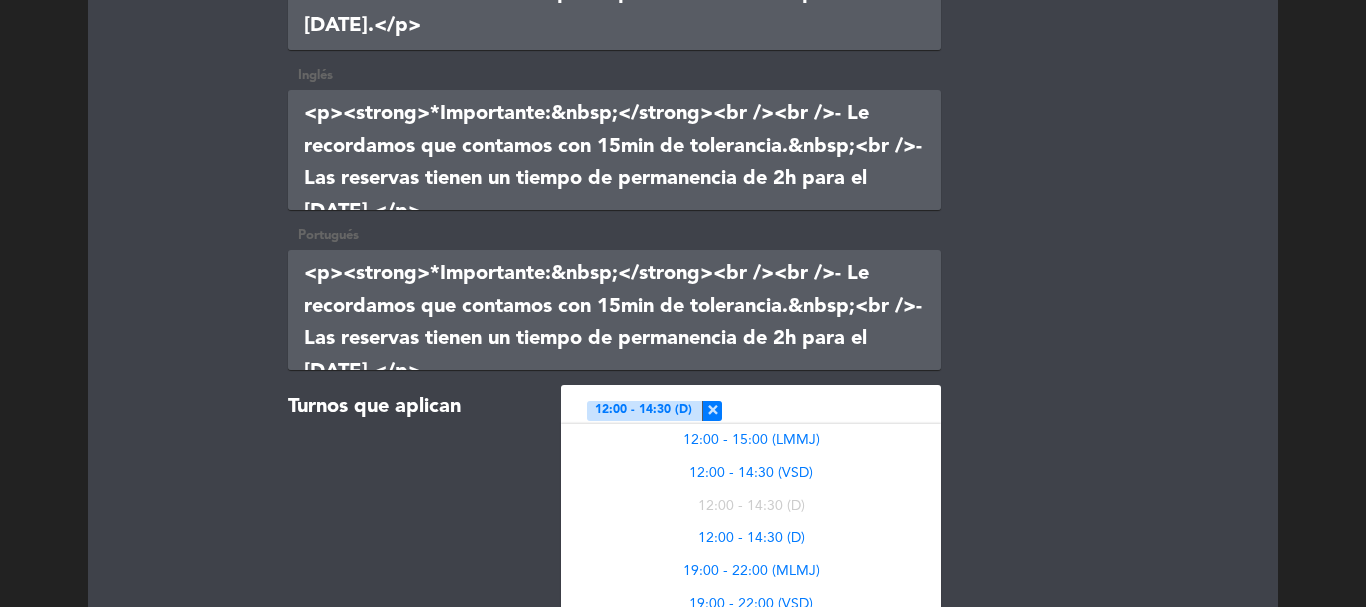 scroll, scrollTop: 2825, scrollLeft: 0, axis: vertical 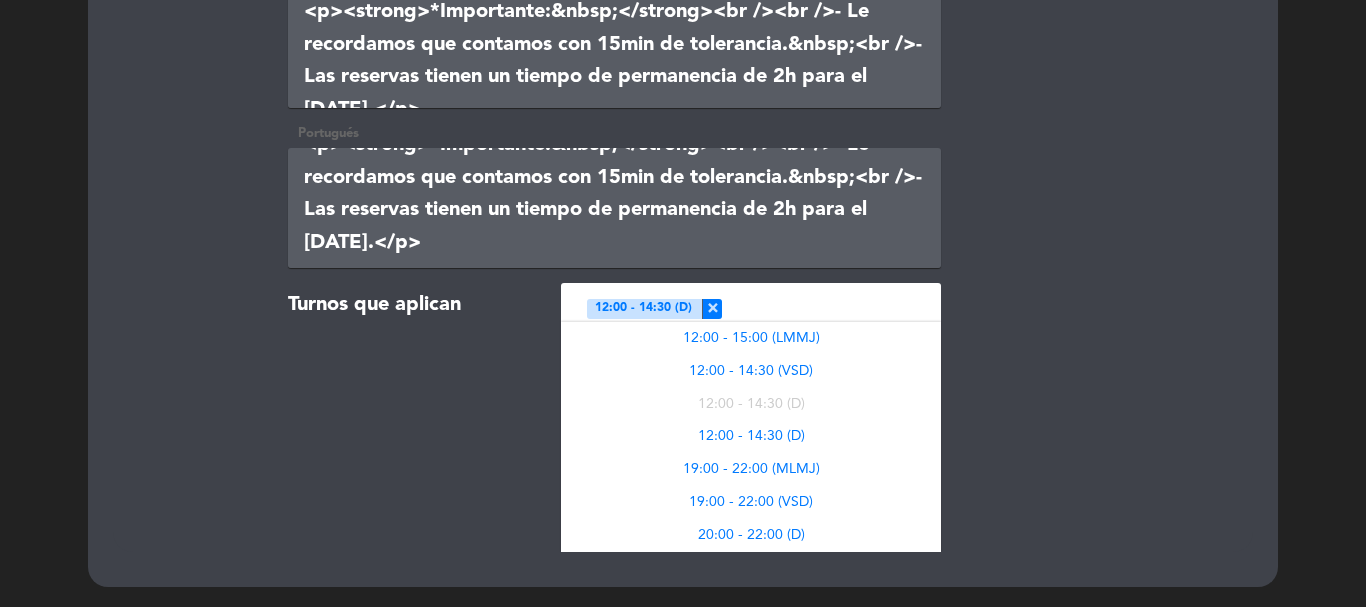 click on "×" at bounding box center (712, 309) 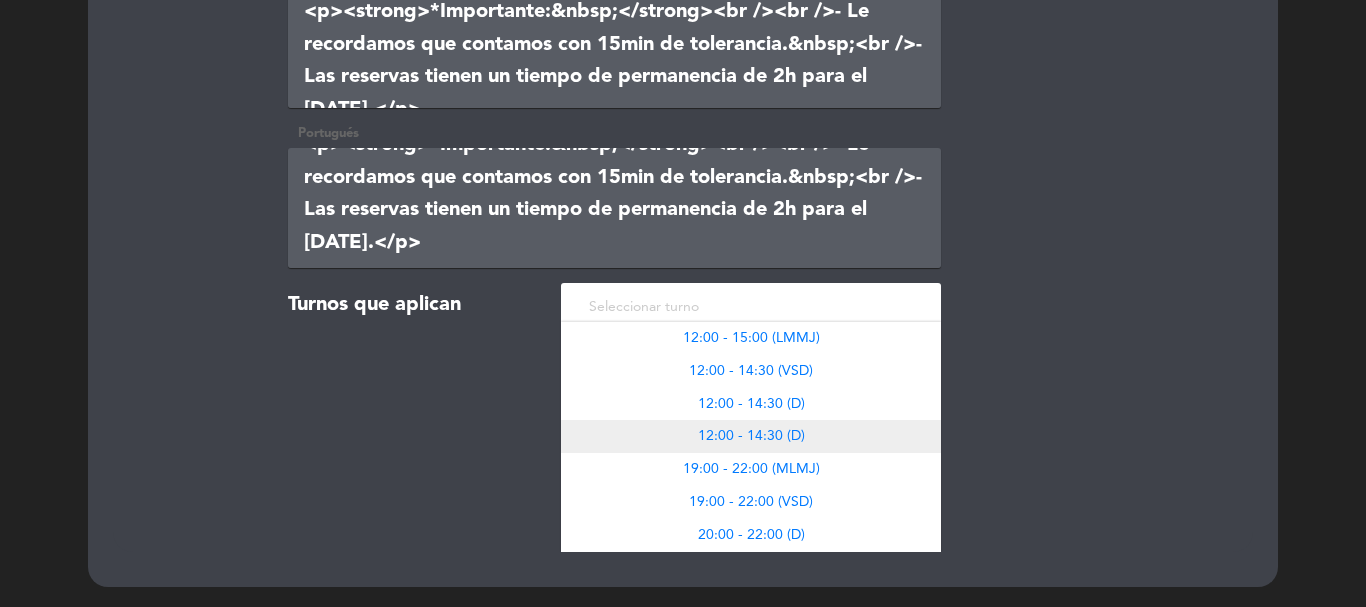 scroll, scrollTop: 2, scrollLeft: 0, axis: vertical 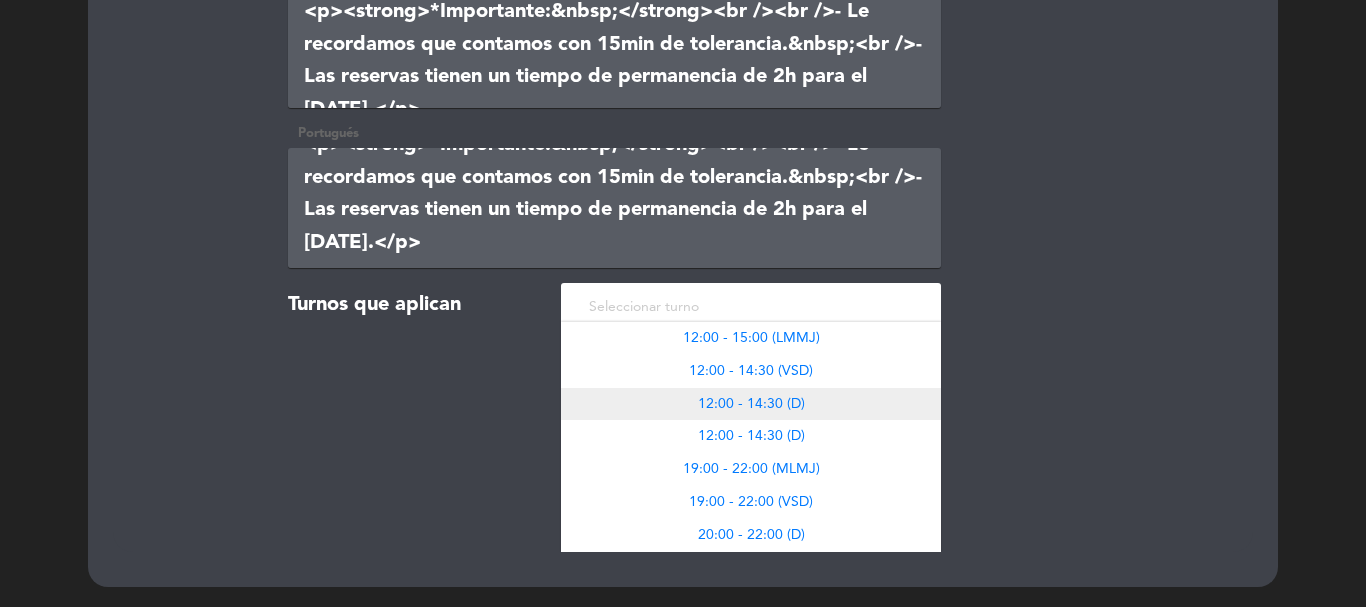 click on "12:00 - 14:30 (D)" at bounding box center [751, 404] 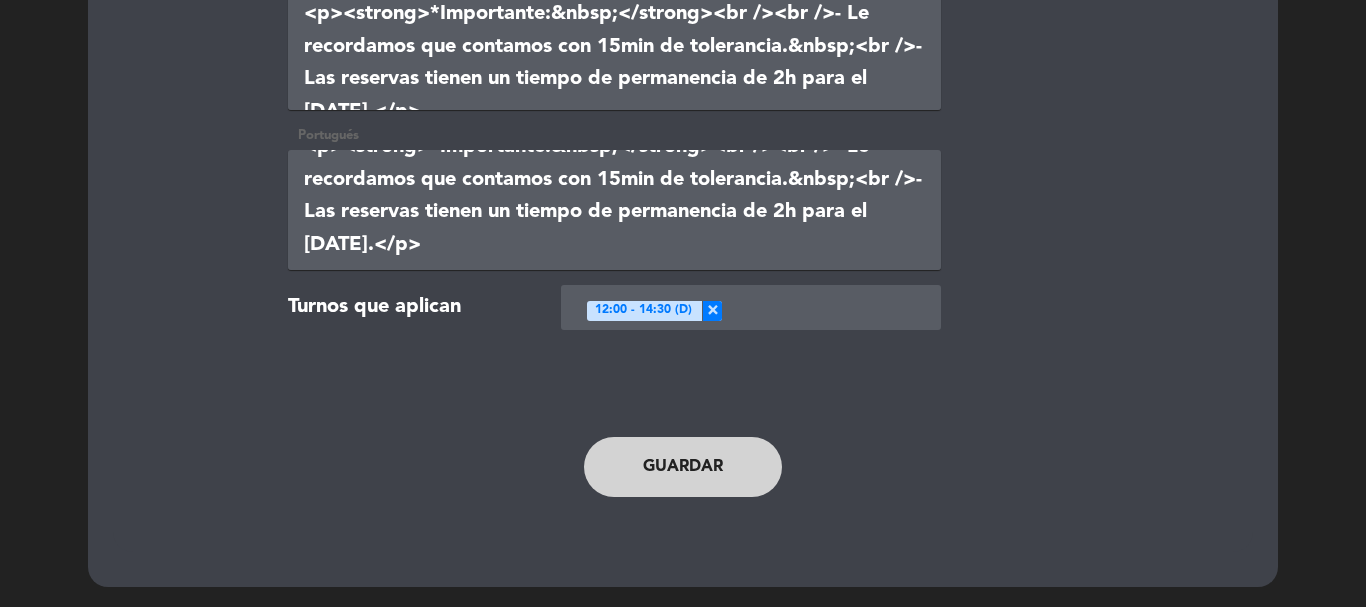 scroll, scrollTop: 0, scrollLeft: 0, axis: both 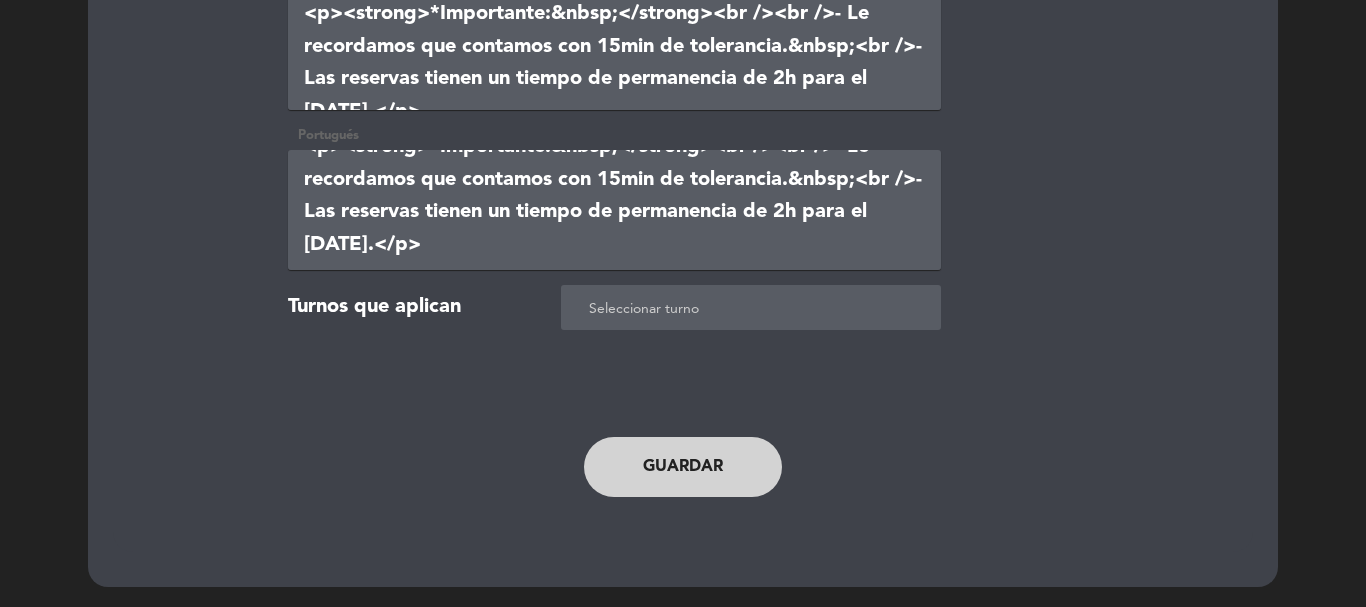 click at bounding box center (755, 309) 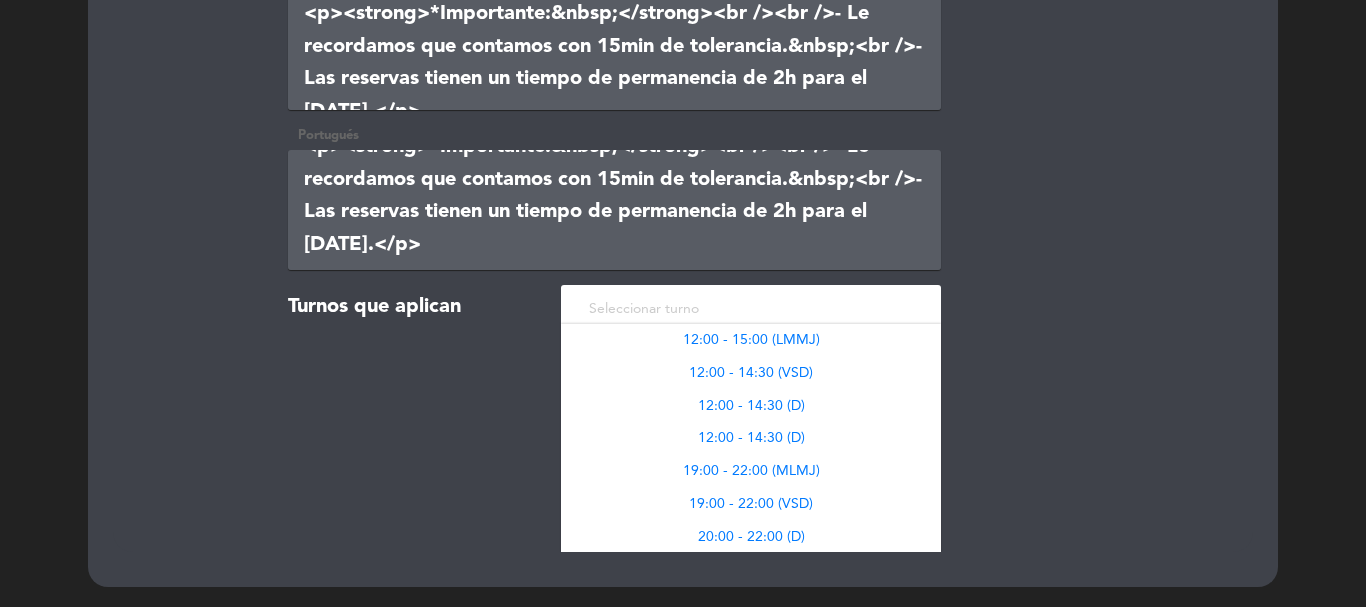 click at bounding box center (755, 309) 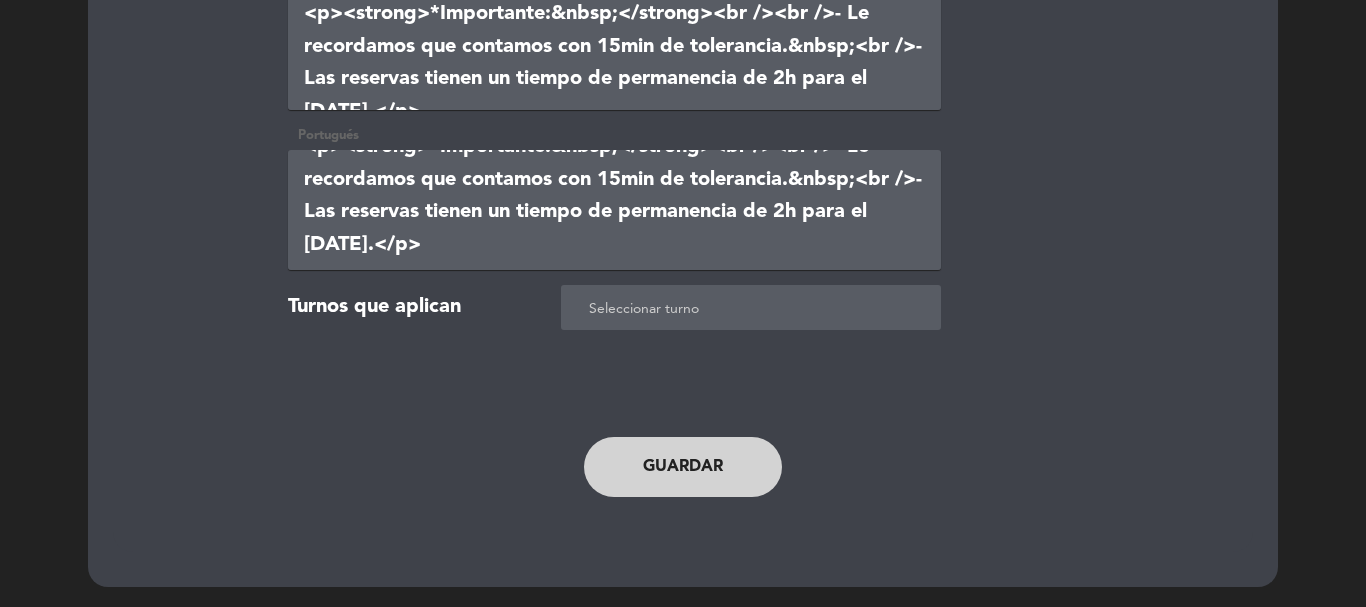click at bounding box center (755, 309) 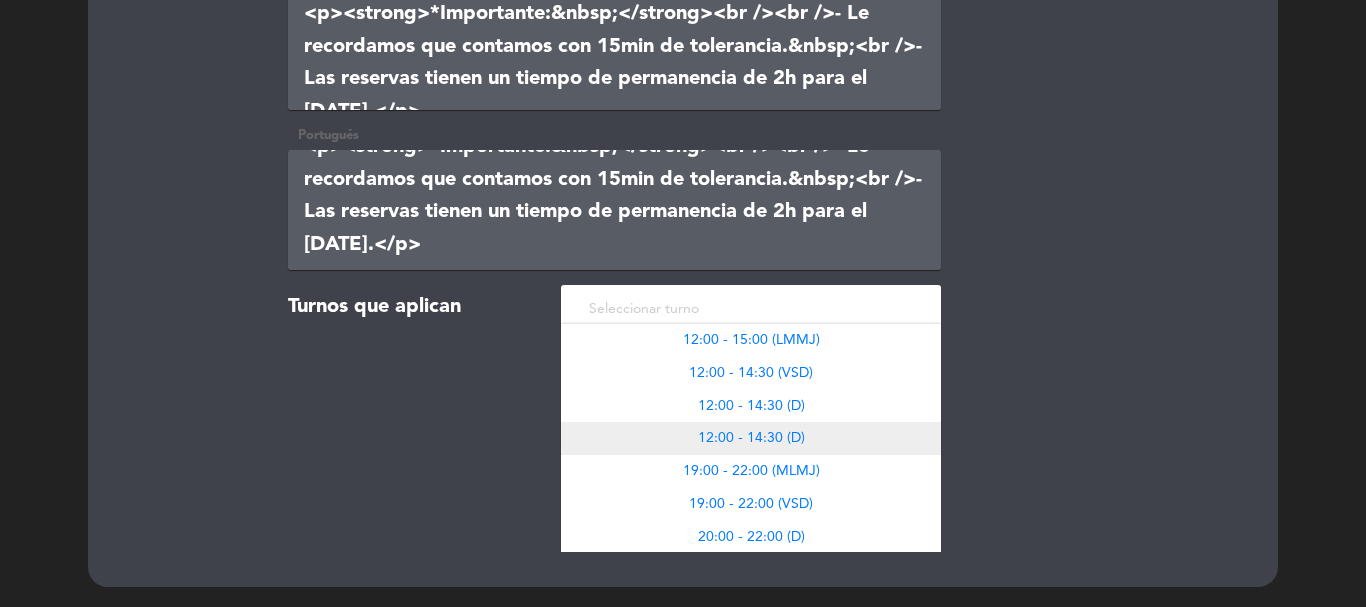 scroll, scrollTop: 2, scrollLeft: 0, axis: vertical 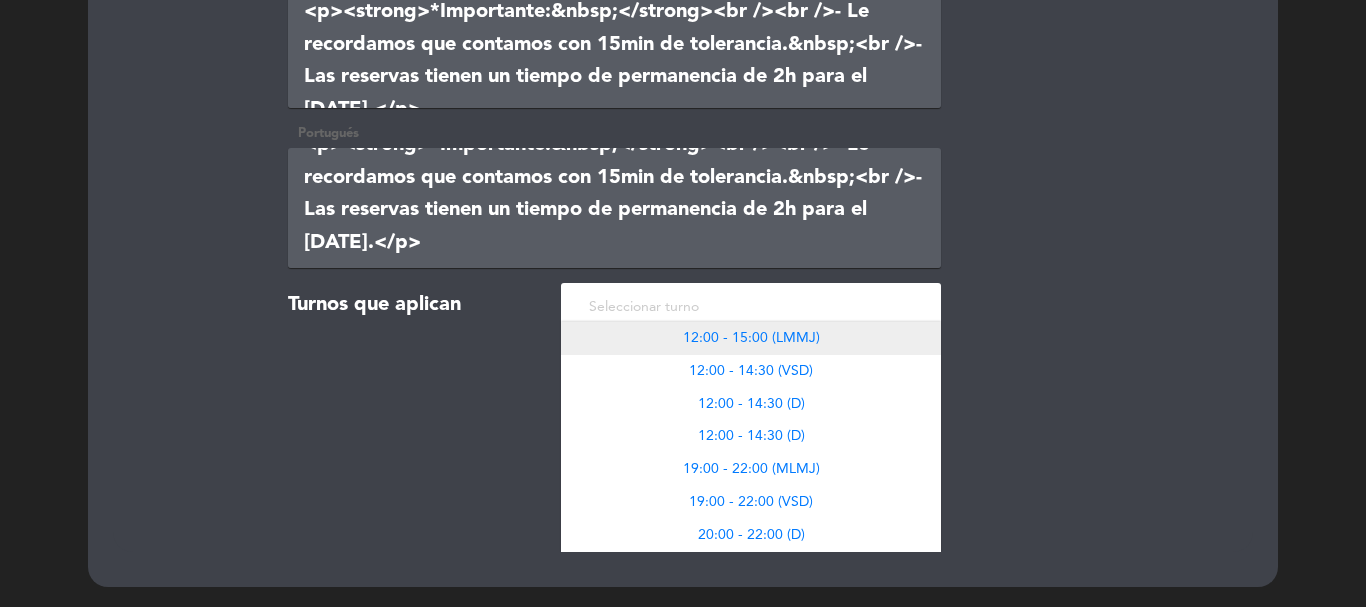 drag, startPoint x: 746, startPoint y: 348, endPoint x: 723, endPoint y: 342, distance: 23.769728 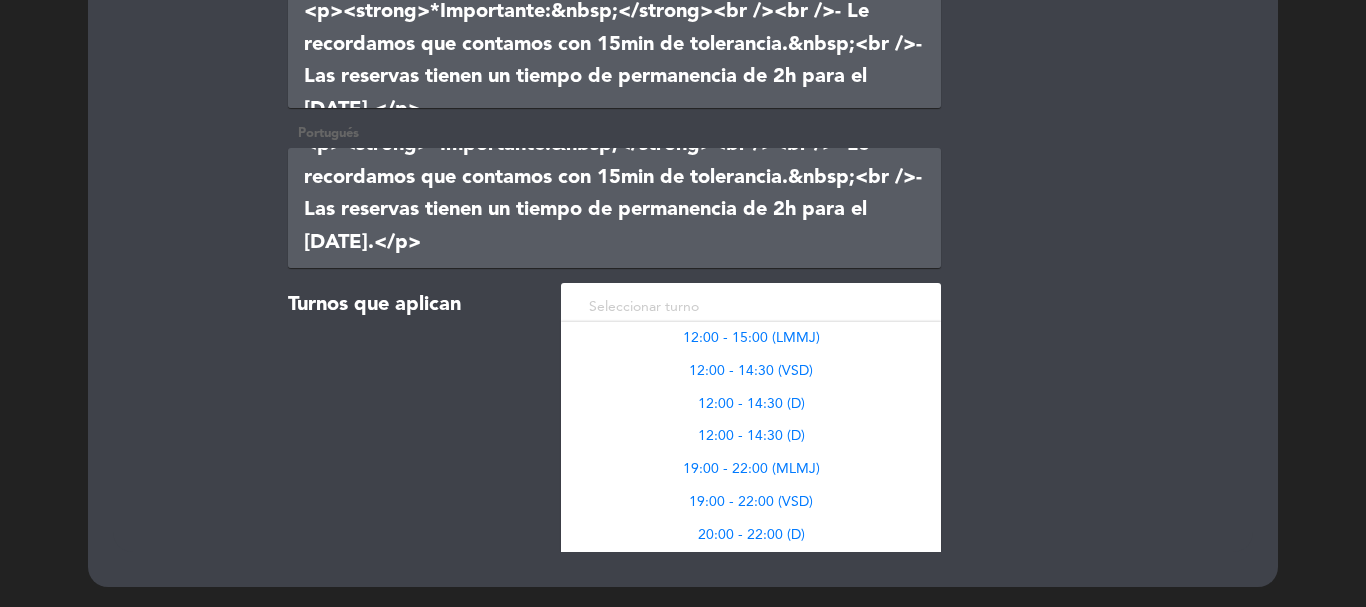 scroll, scrollTop: 0, scrollLeft: 0, axis: both 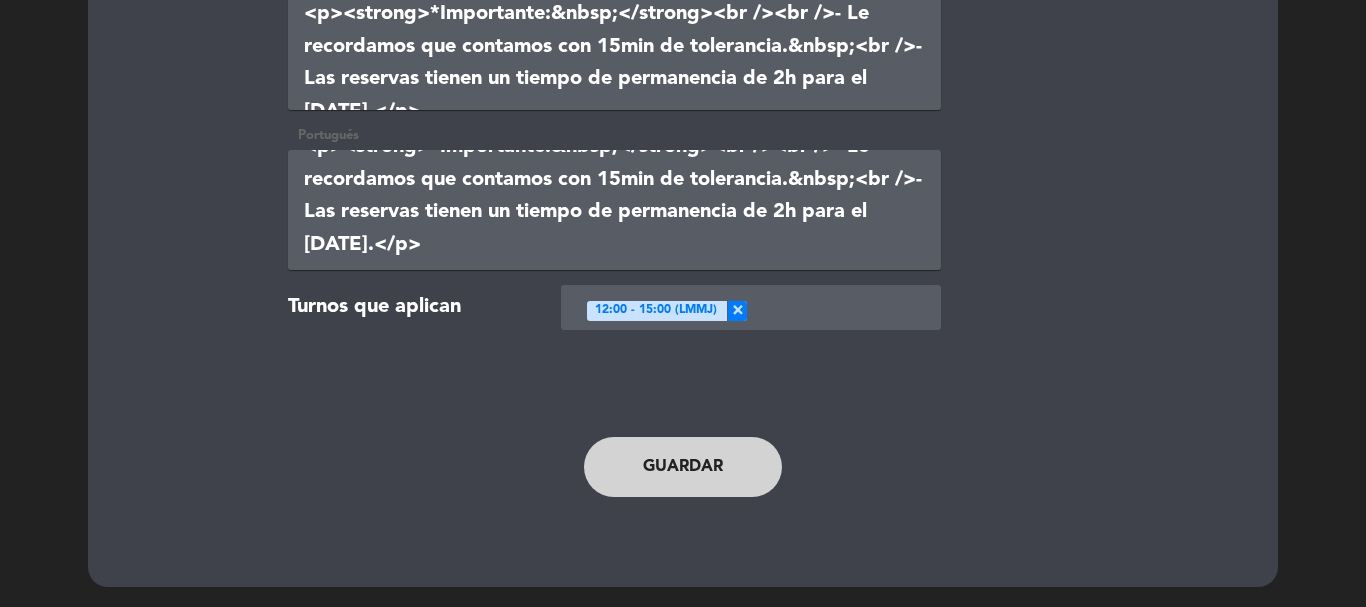 click on "×" at bounding box center [737, 311] 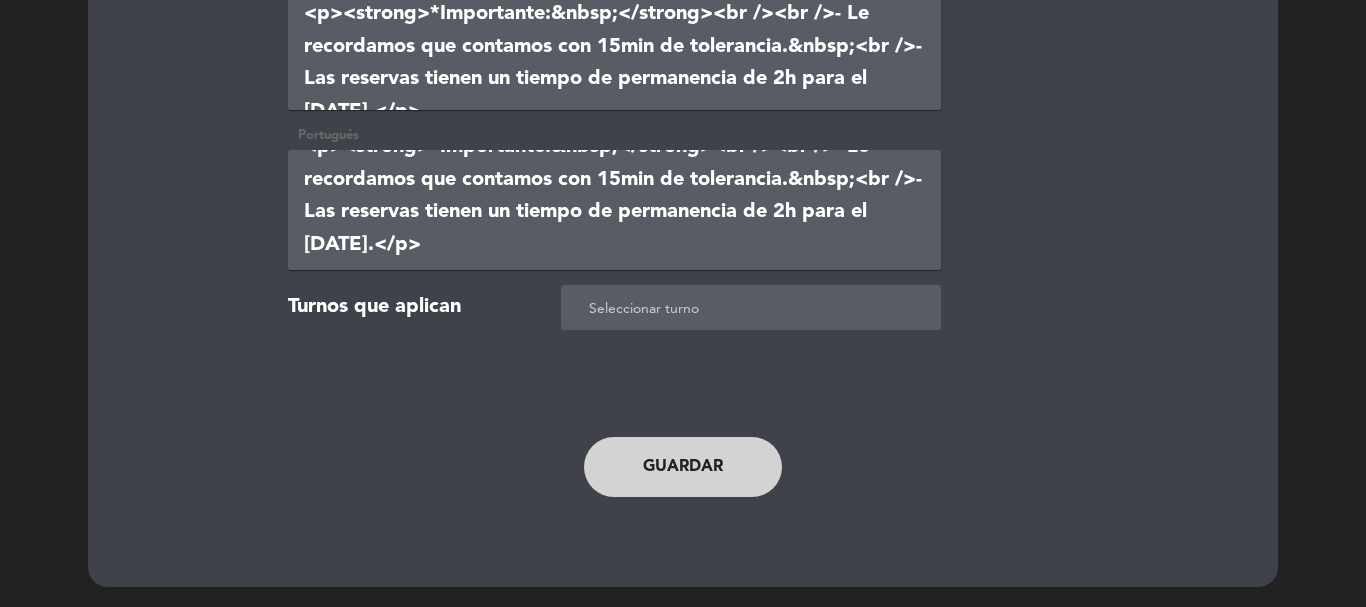 click at bounding box center [755, 309] 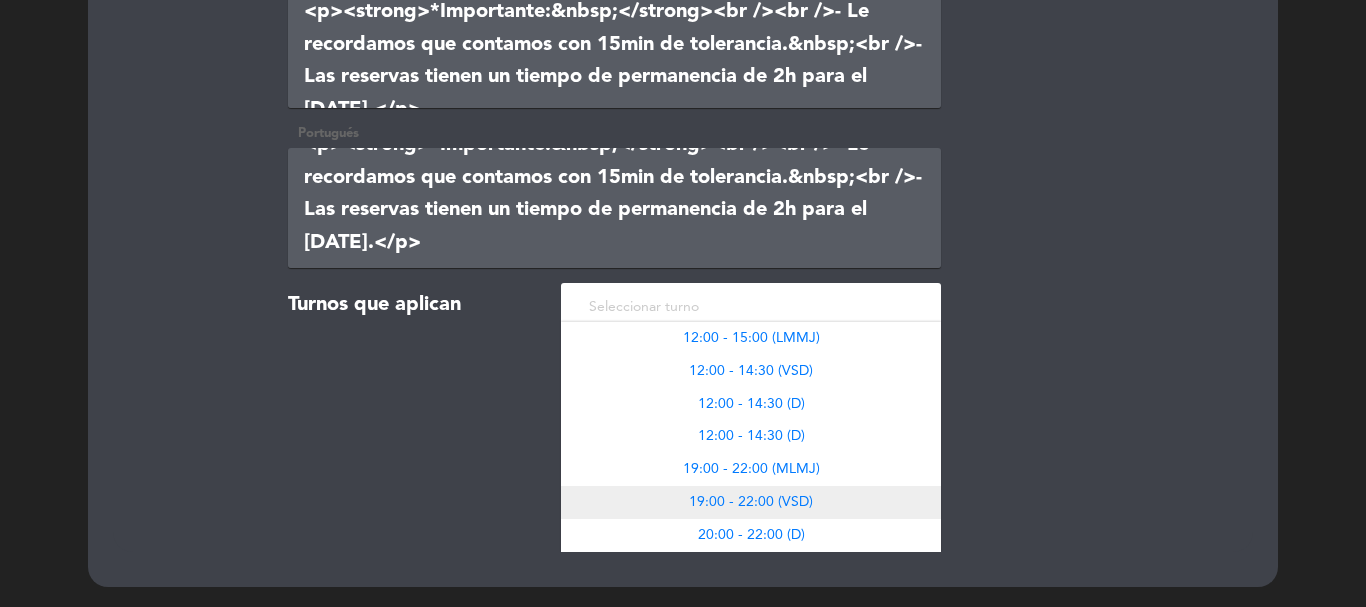 scroll, scrollTop: 0, scrollLeft: 0, axis: both 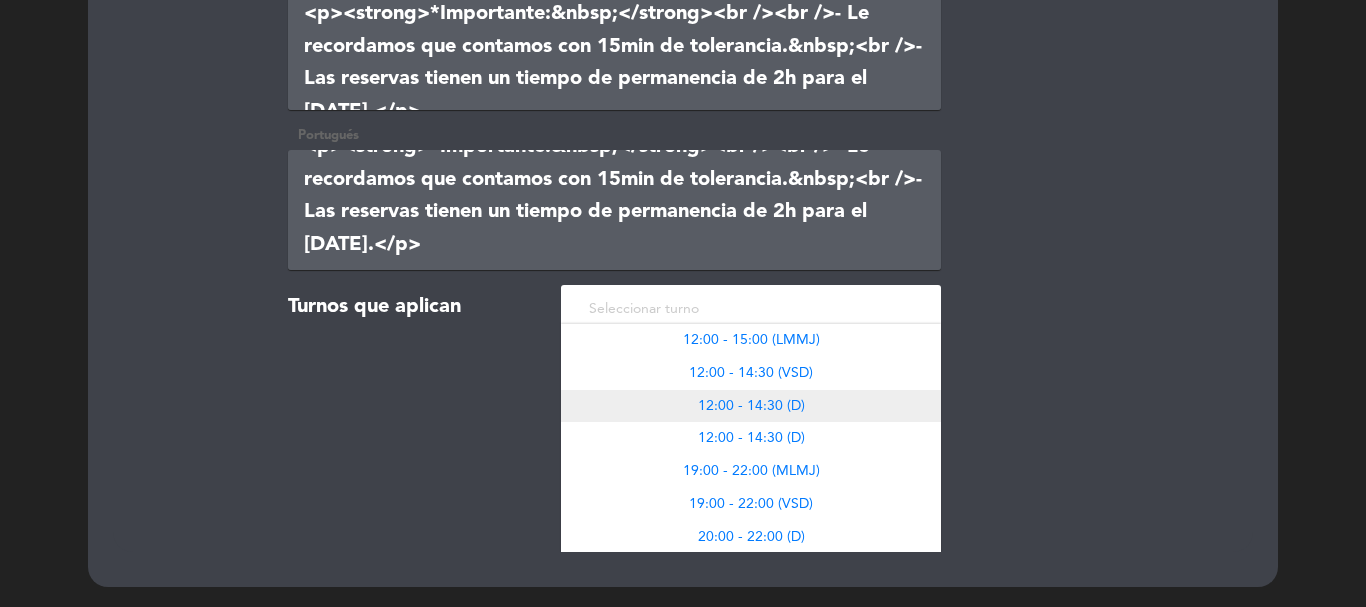 click on "12:00 - 14:30 (D)" at bounding box center [751, 406] 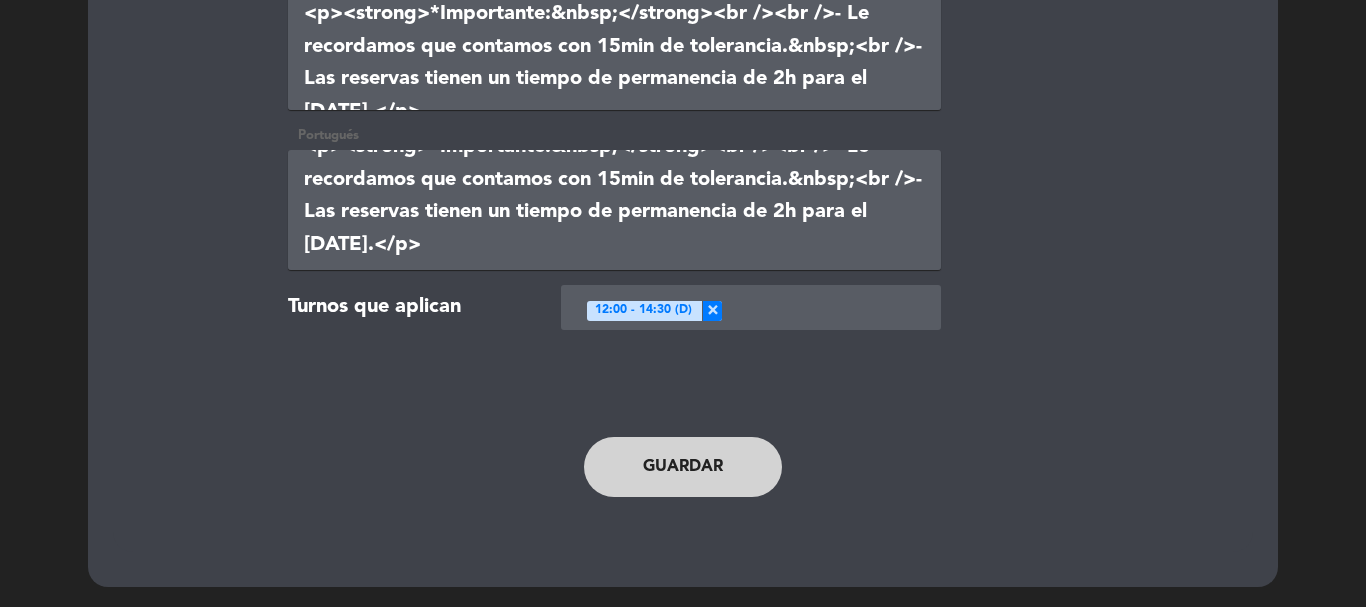 click on "Guardar" at bounding box center (683, 467) 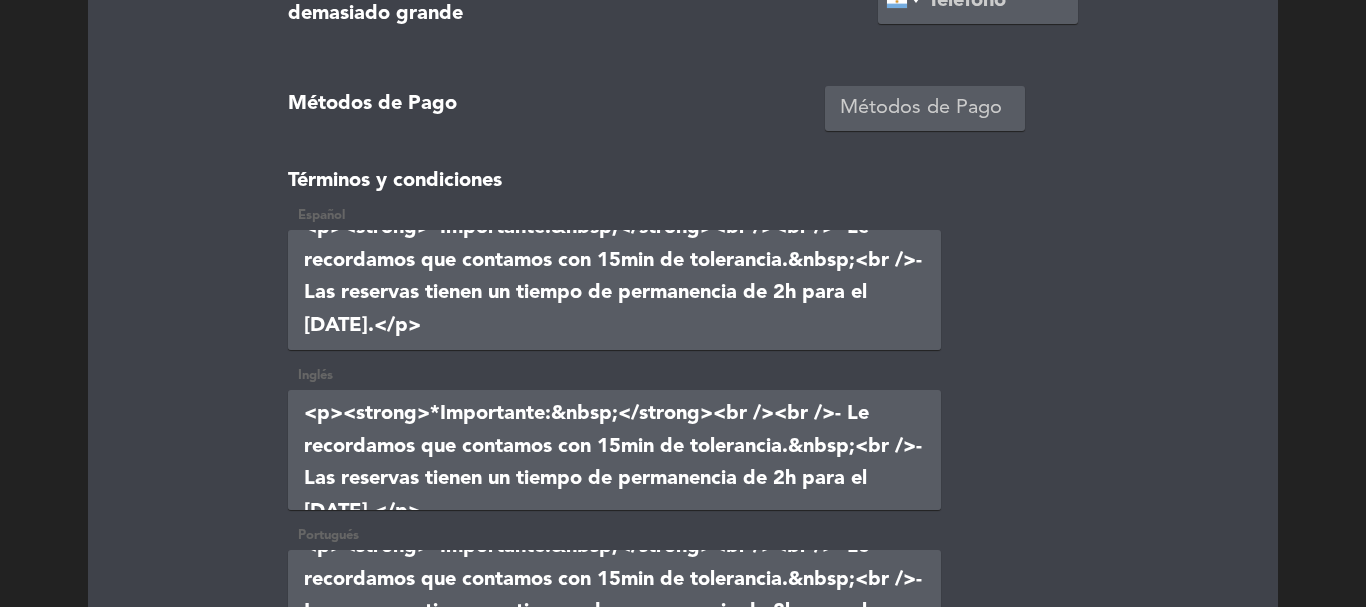 scroll, scrollTop: 2425, scrollLeft: 0, axis: vertical 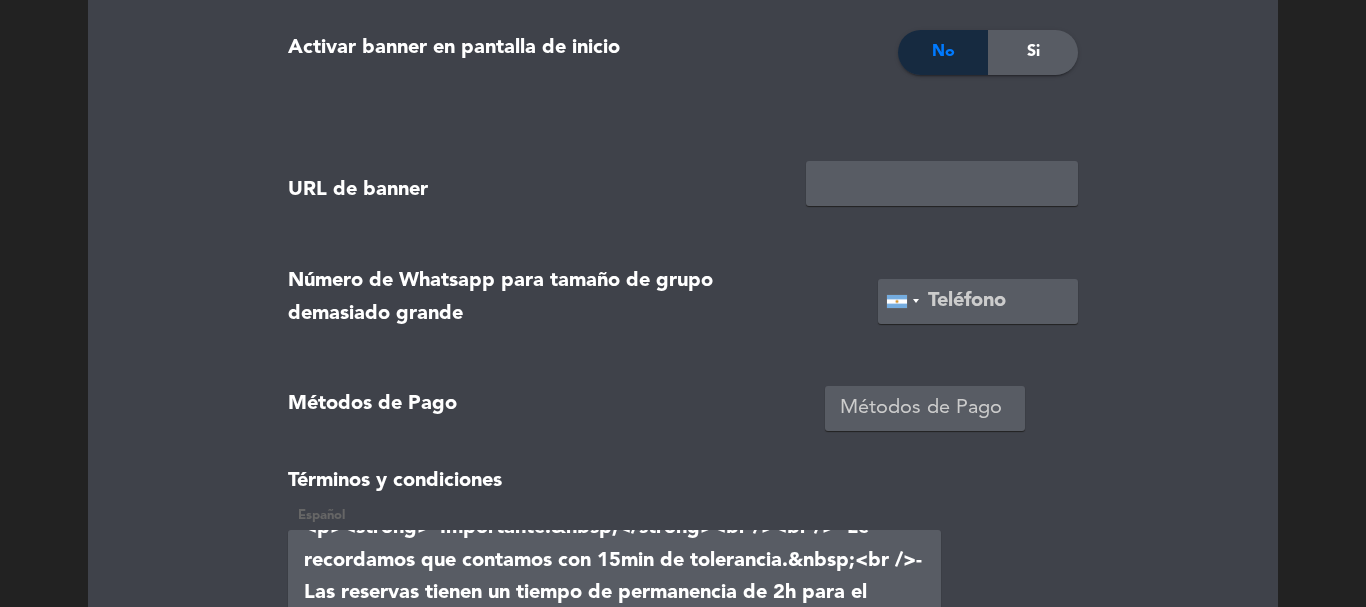 click at bounding box center (978, 301) 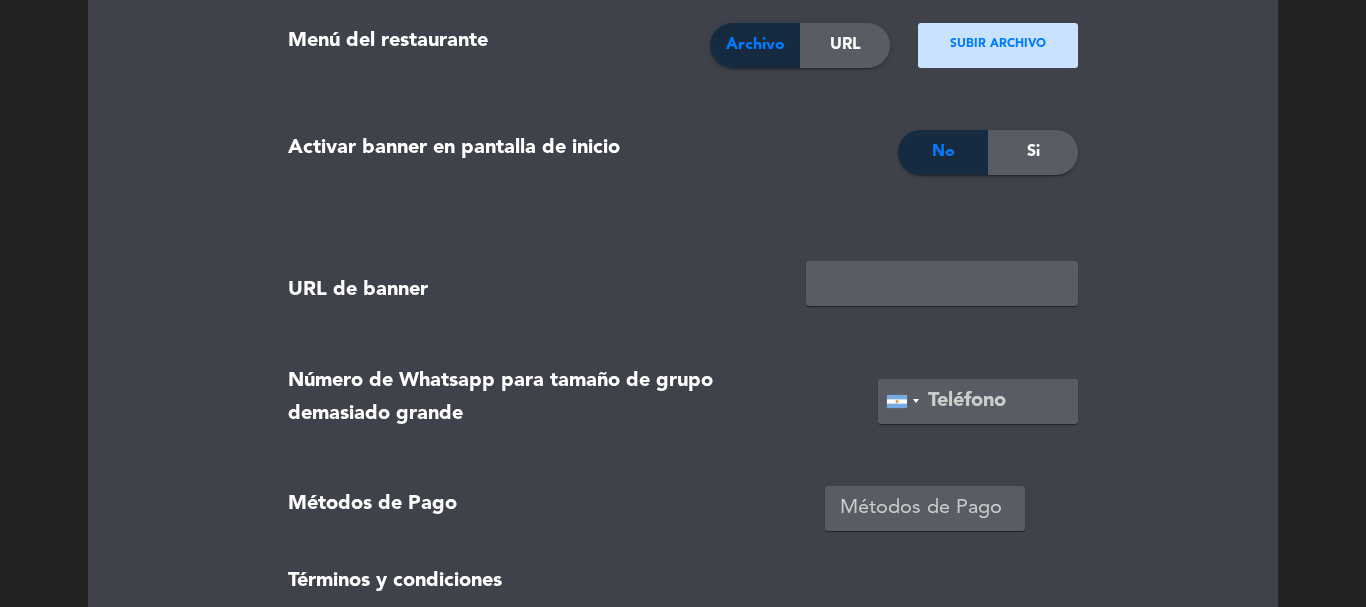 scroll, scrollTop: 2225, scrollLeft: 0, axis: vertical 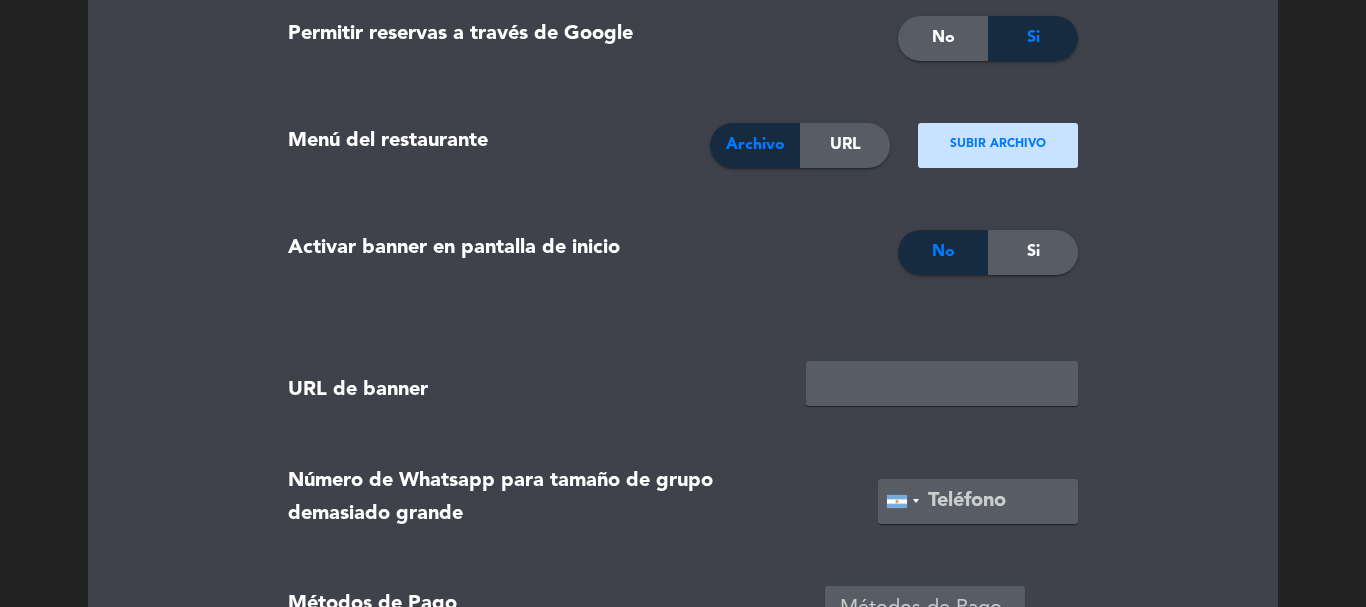 click at bounding box center [978, 501] 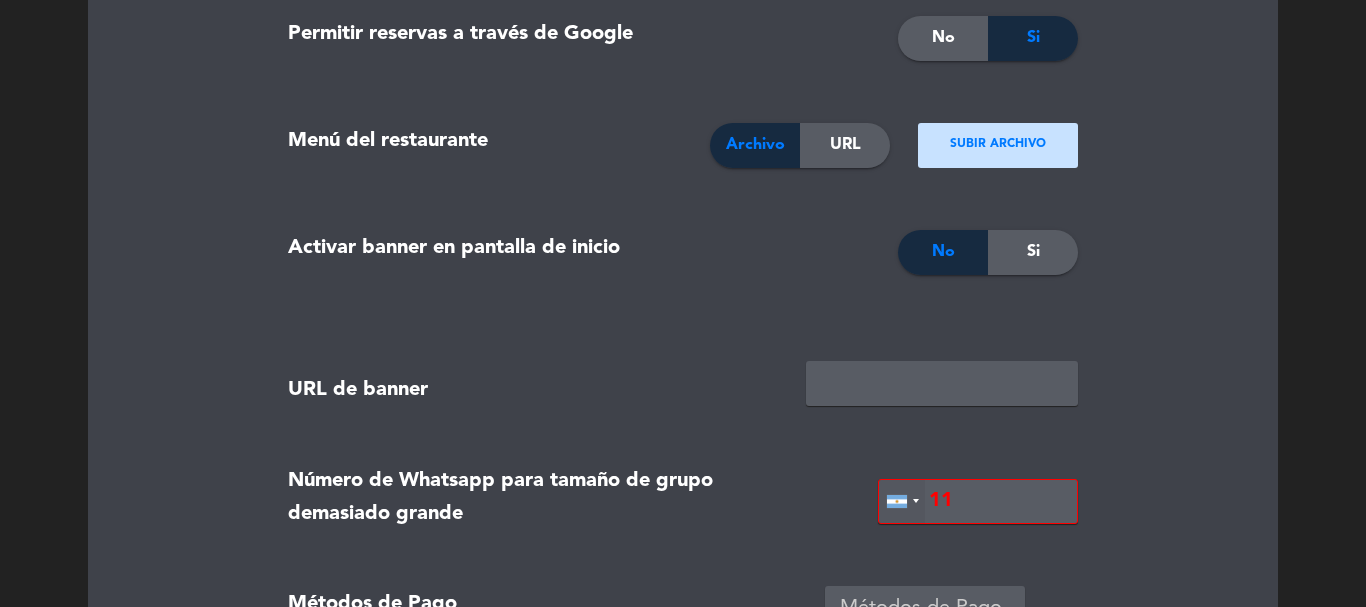 type on "1" 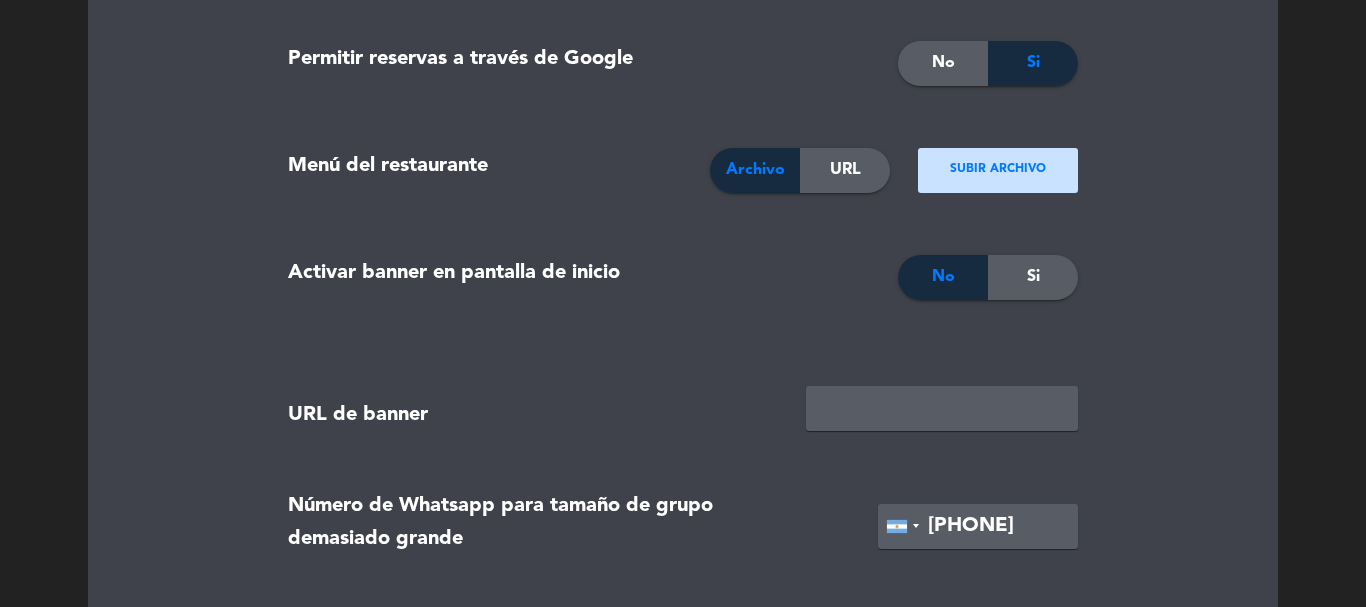 scroll, scrollTop: 2300, scrollLeft: 0, axis: vertical 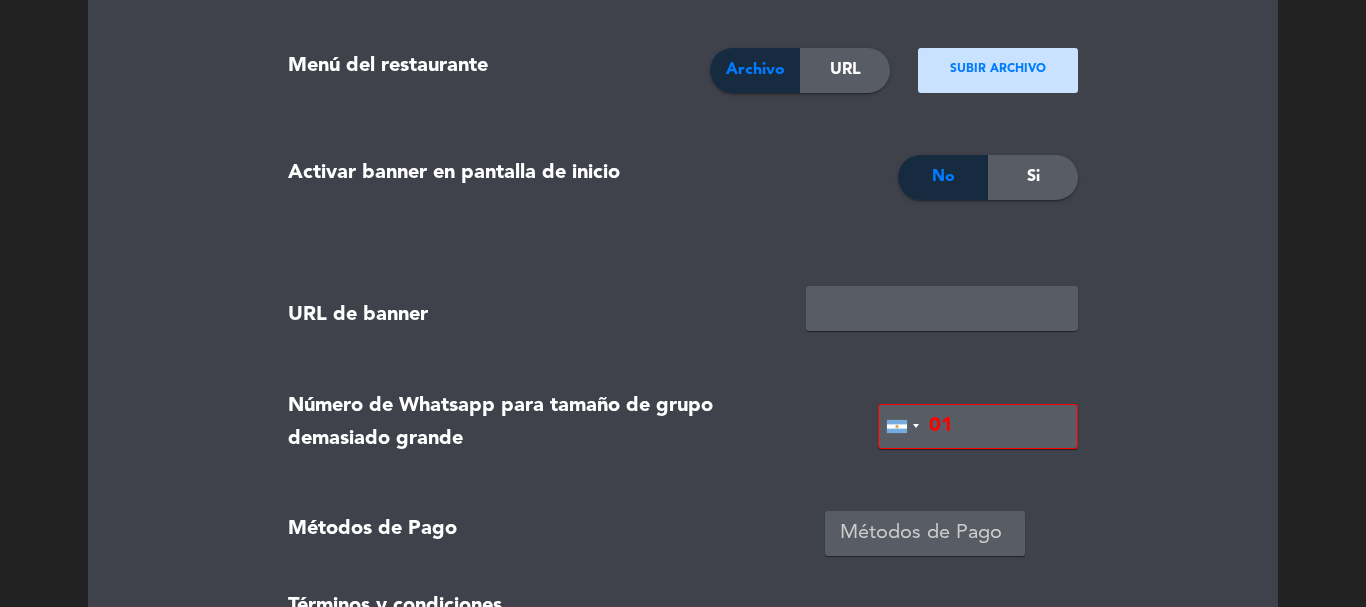 type on "0" 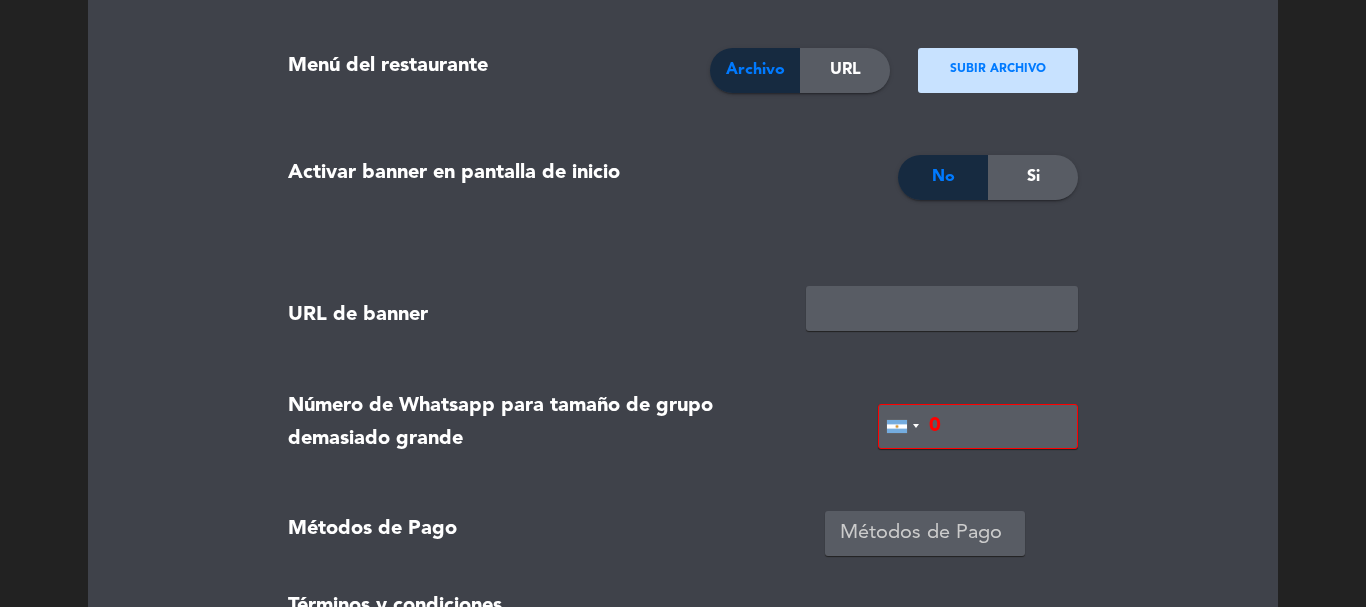 type 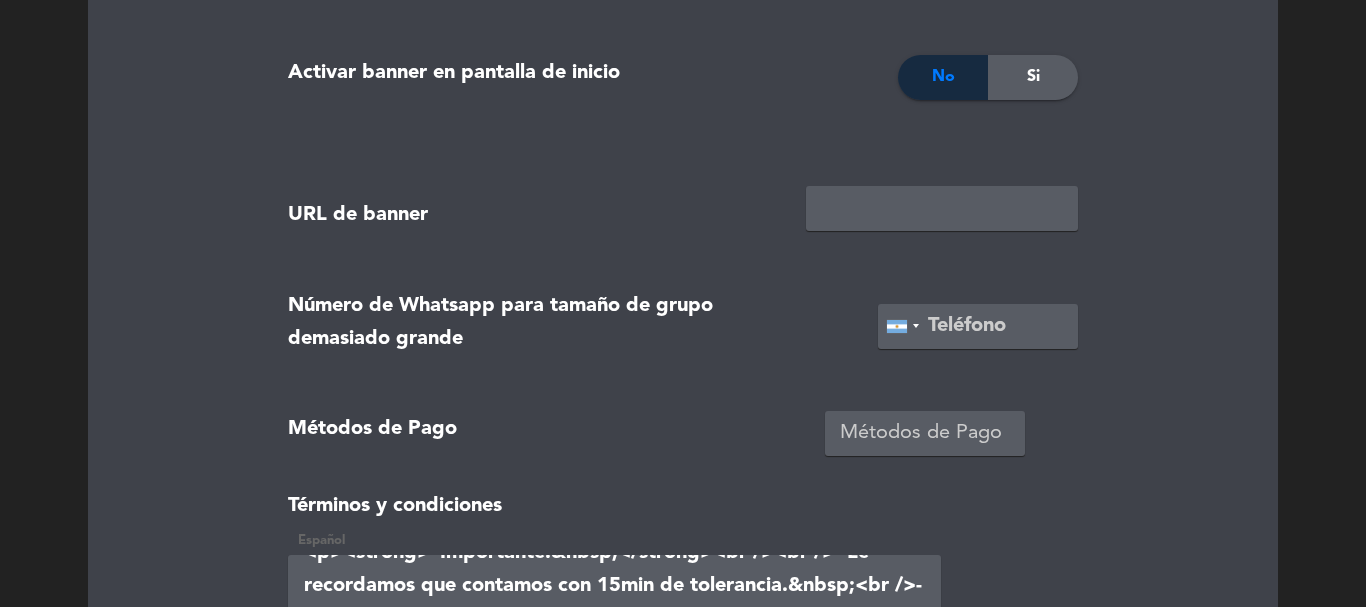scroll, scrollTop: 2500, scrollLeft: 0, axis: vertical 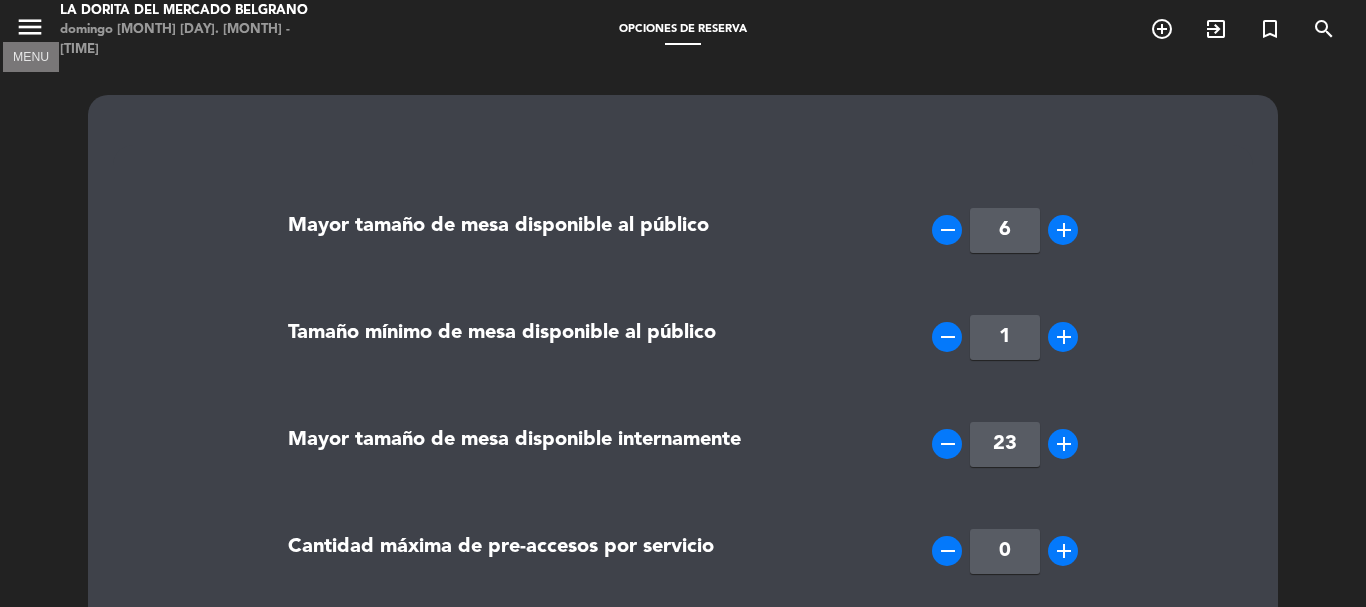 click on "menu" at bounding box center (30, 27) 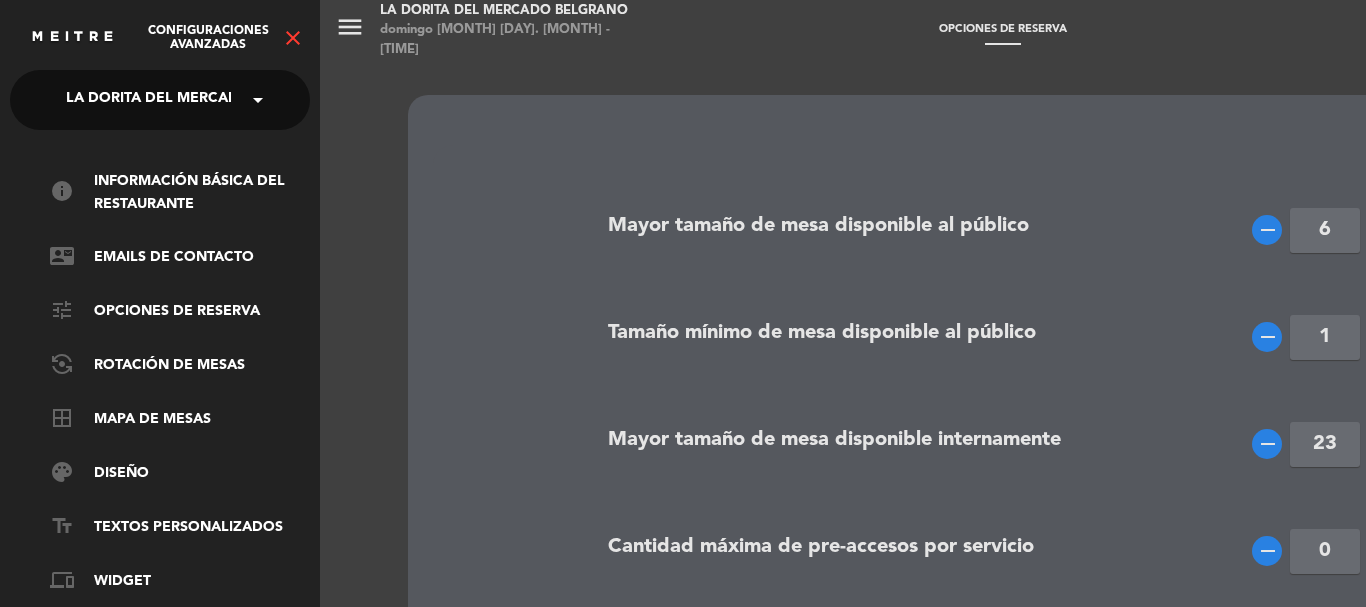 scroll, scrollTop: 100, scrollLeft: 0, axis: vertical 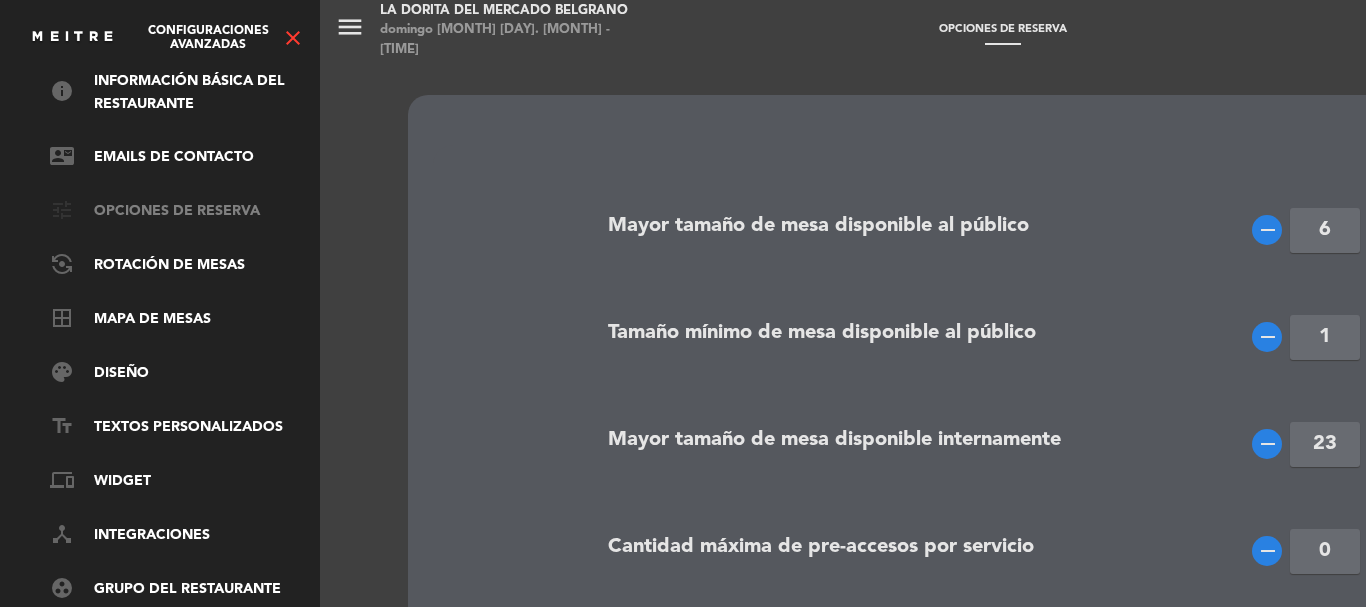 click on "tune   Opciones de reserva" 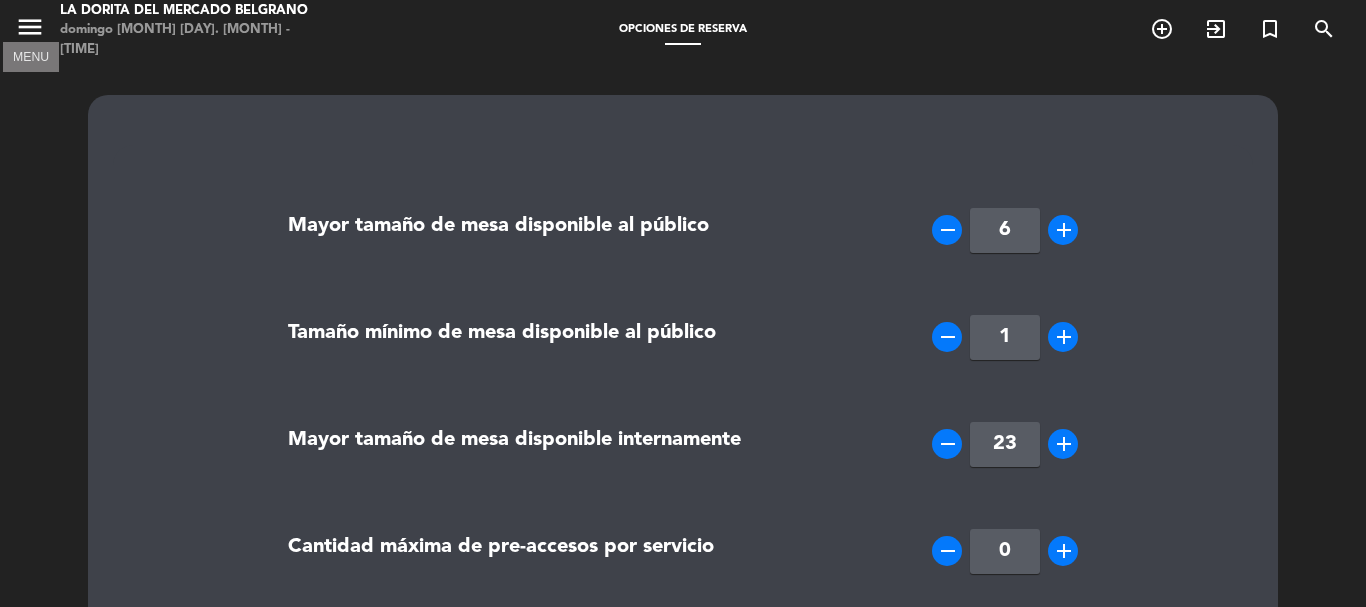 click on "menu" at bounding box center [30, 27] 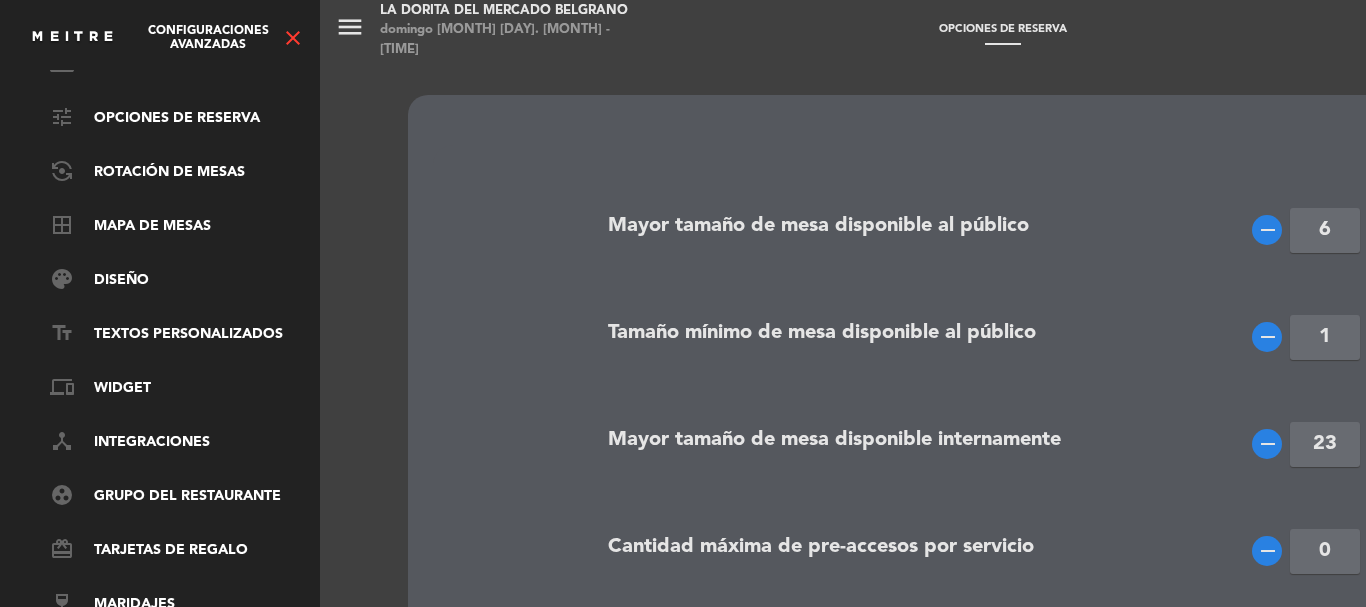 scroll, scrollTop: 208, scrollLeft: 0, axis: vertical 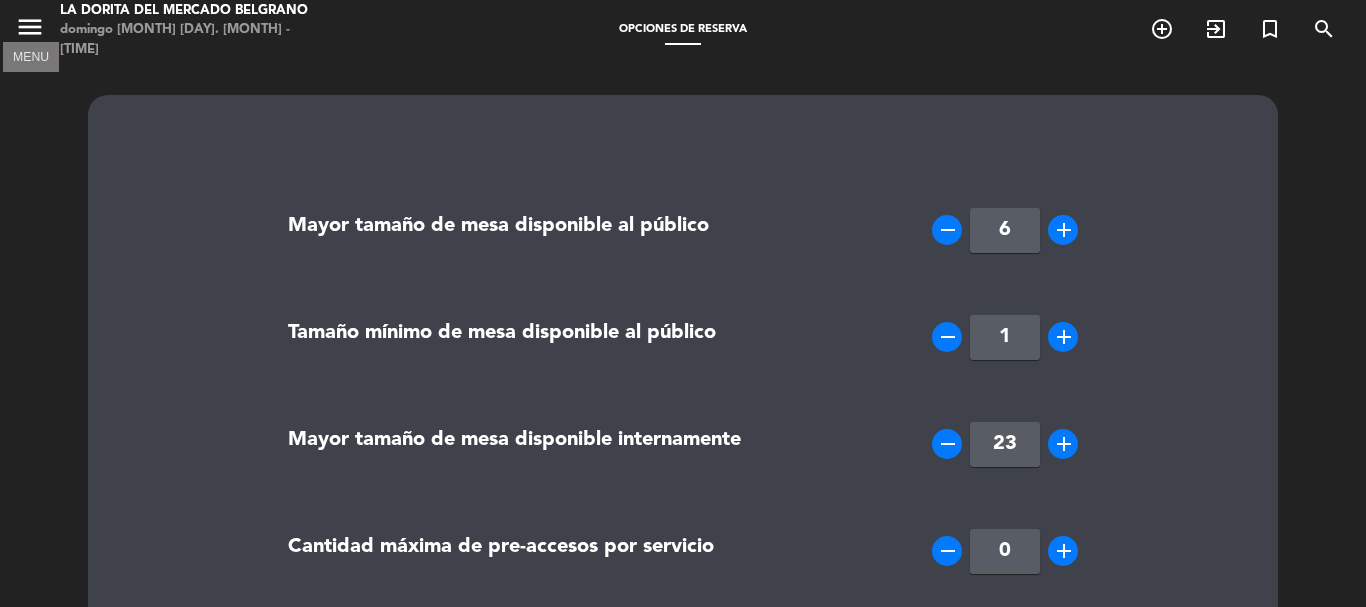 click on "menu" at bounding box center (30, 27) 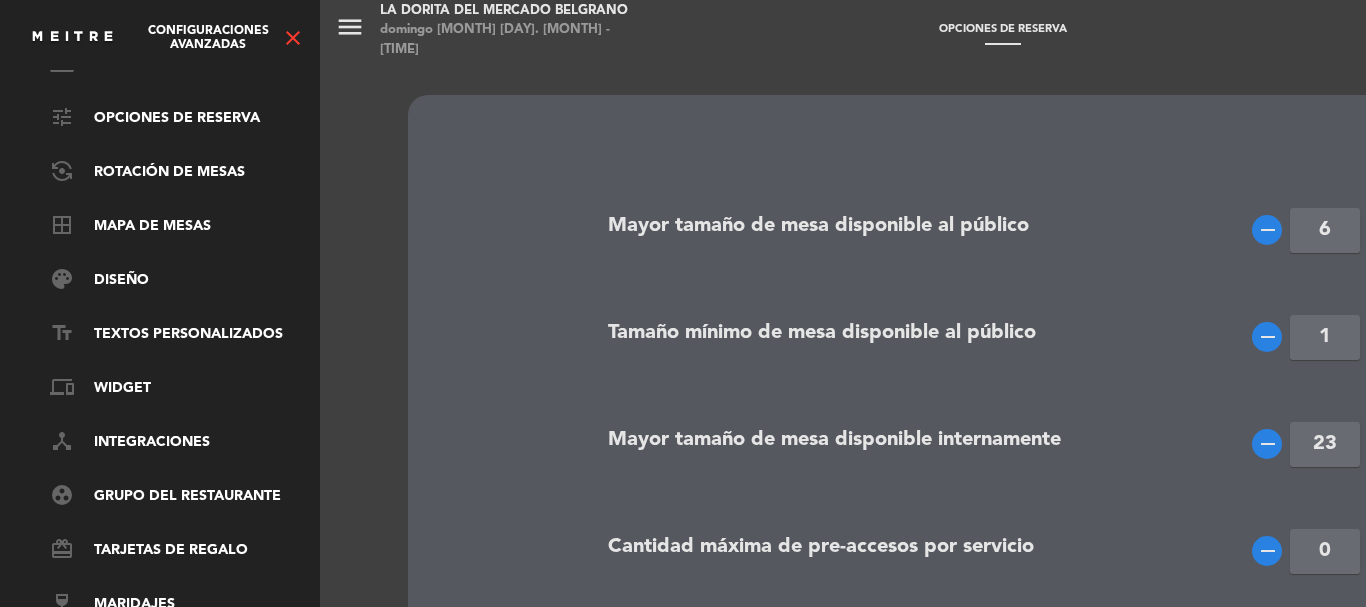 scroll, scrollTop: 8, scrollLeft: 0, axis: vertical 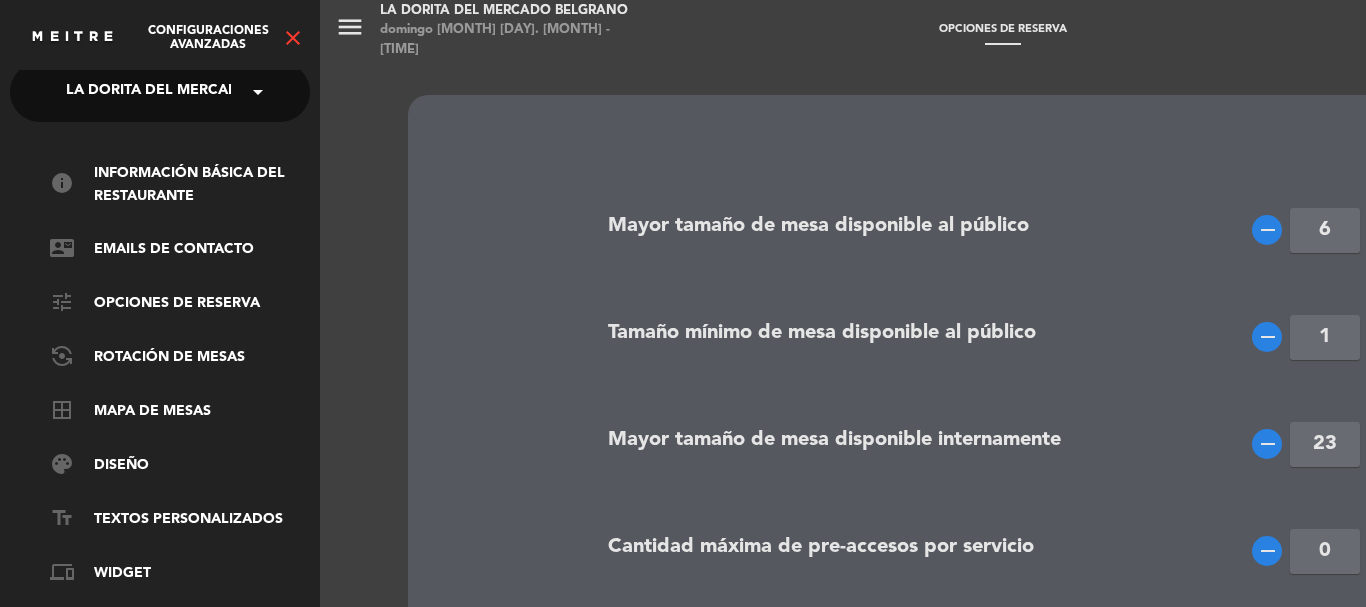 click on "close" 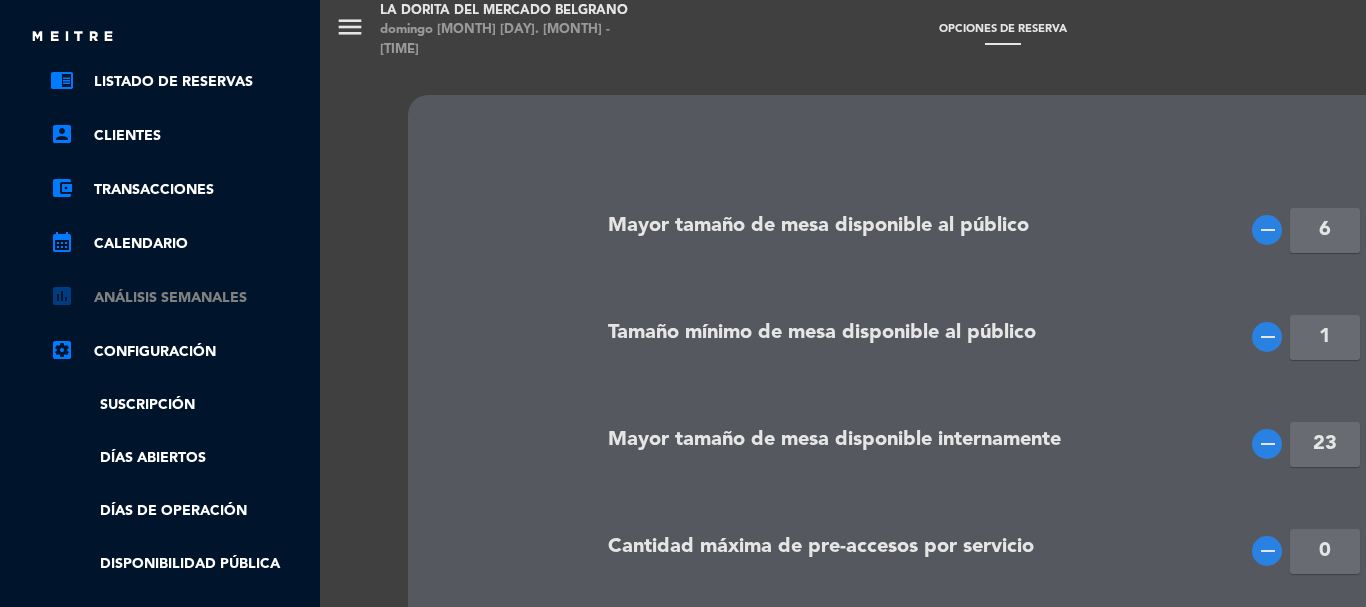 scroll, scrollTop: 0, scrollLeft: 0, axis: both 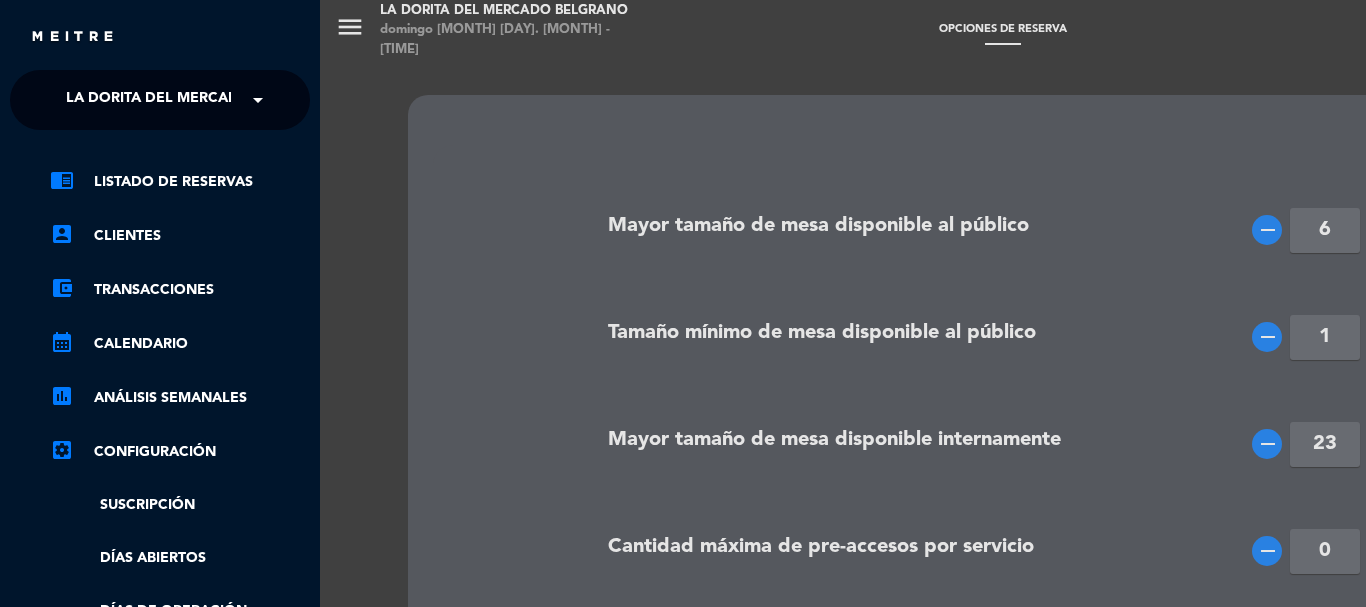 click on "close" 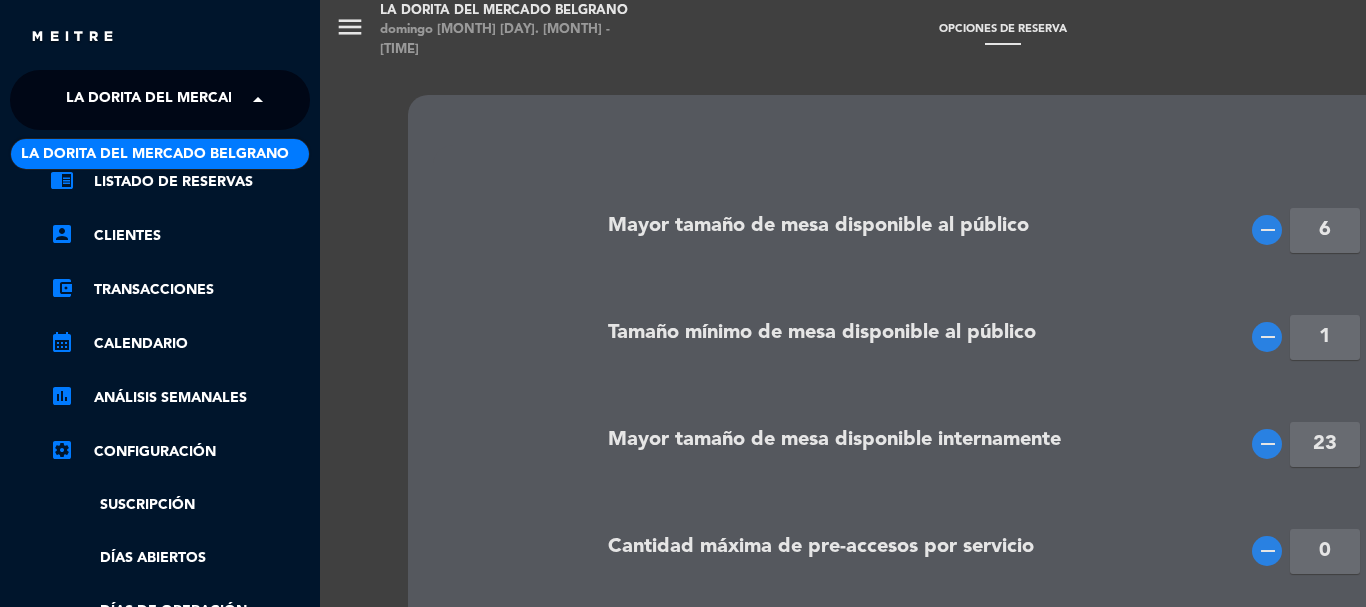 click on "La Dorita del Mercado Belgrano" 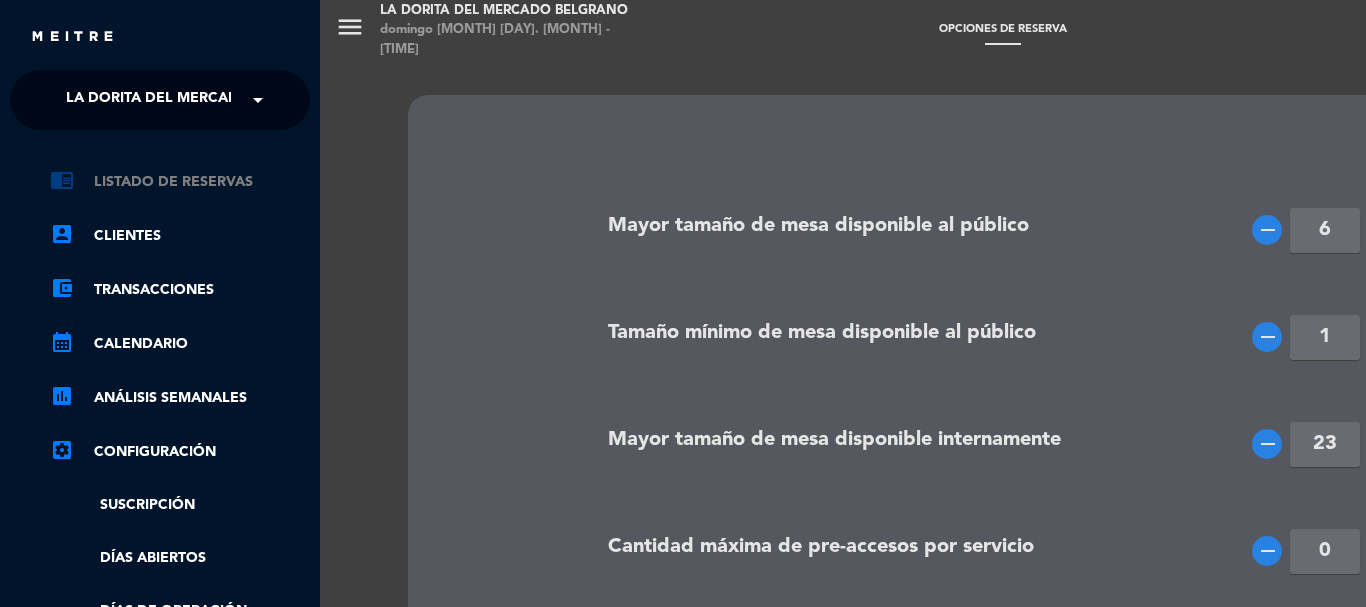 click on "chrome_reader_mode   Listado de Reservas" 